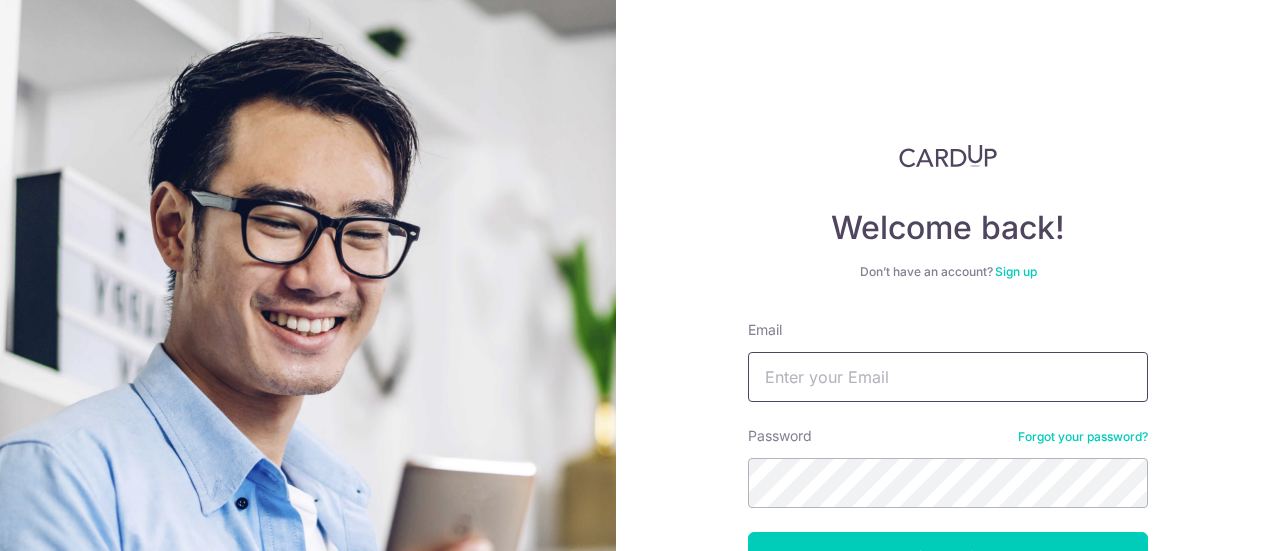 scroll, scrollTop: 0, scrollLeft: 0, axis: both 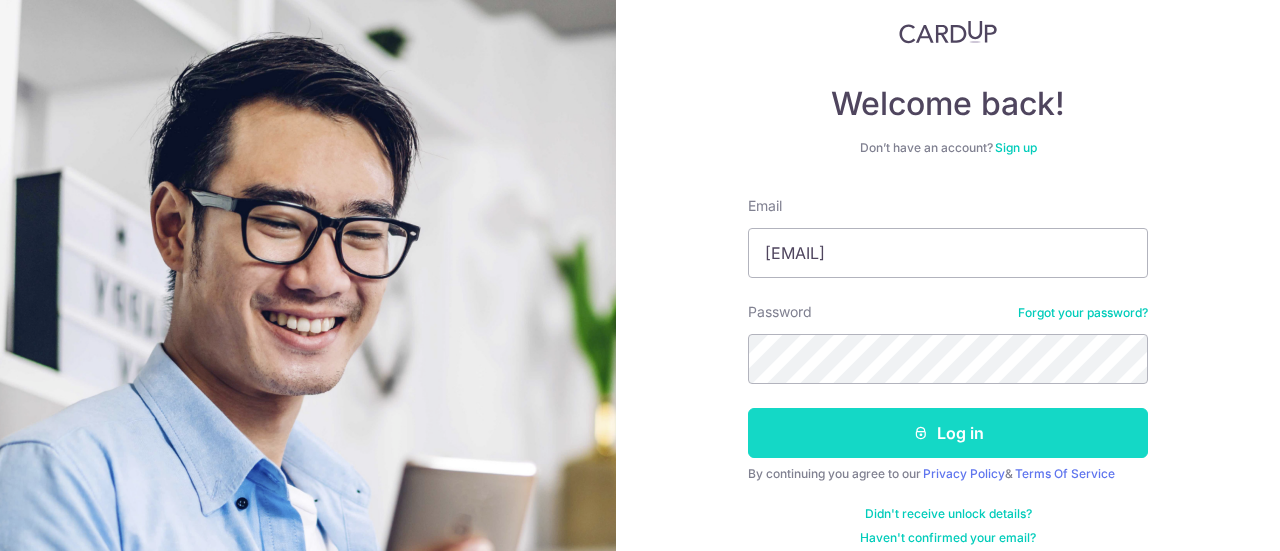 click on "Log in" at bounding box center [948, 433] 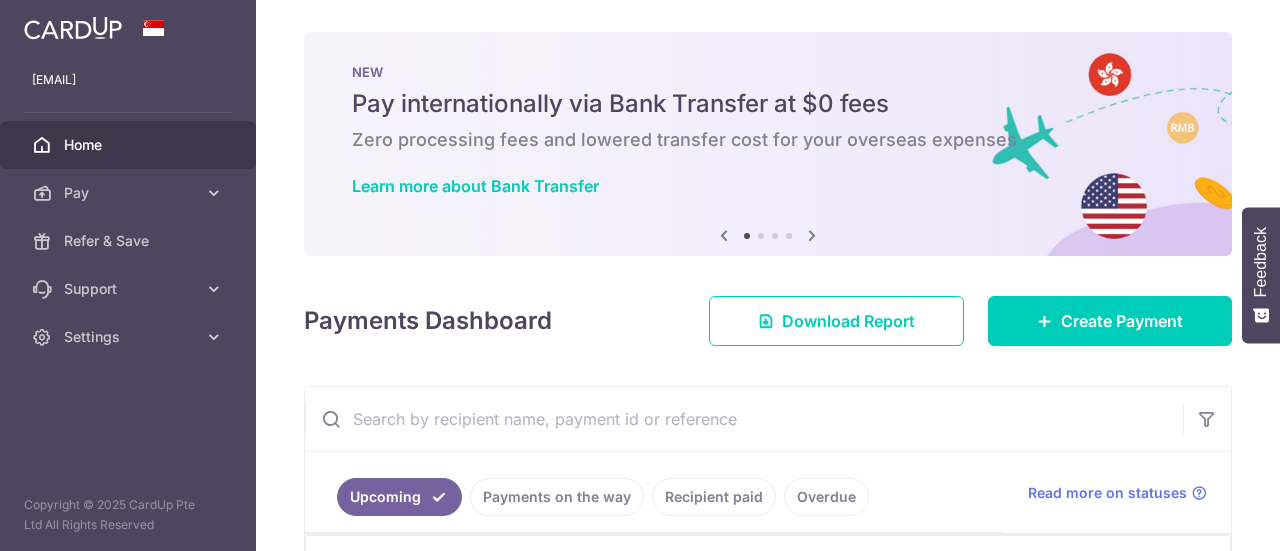 scroll, scrollTop: 0, scrollLeft: 0, axis: both 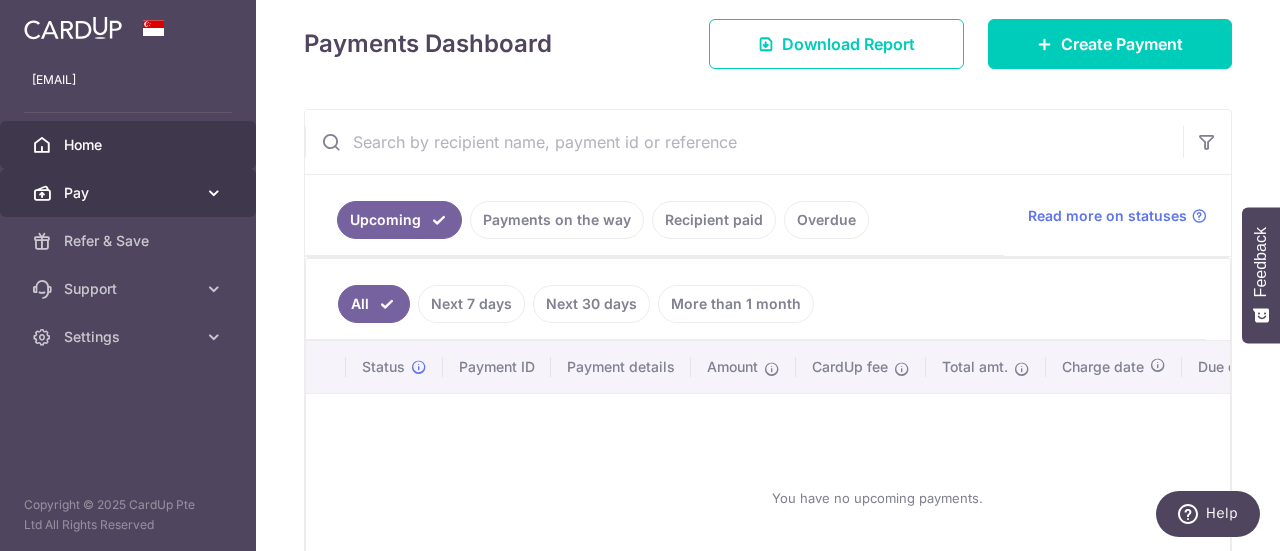 click on "Pay" at bounding box center [128, 193] 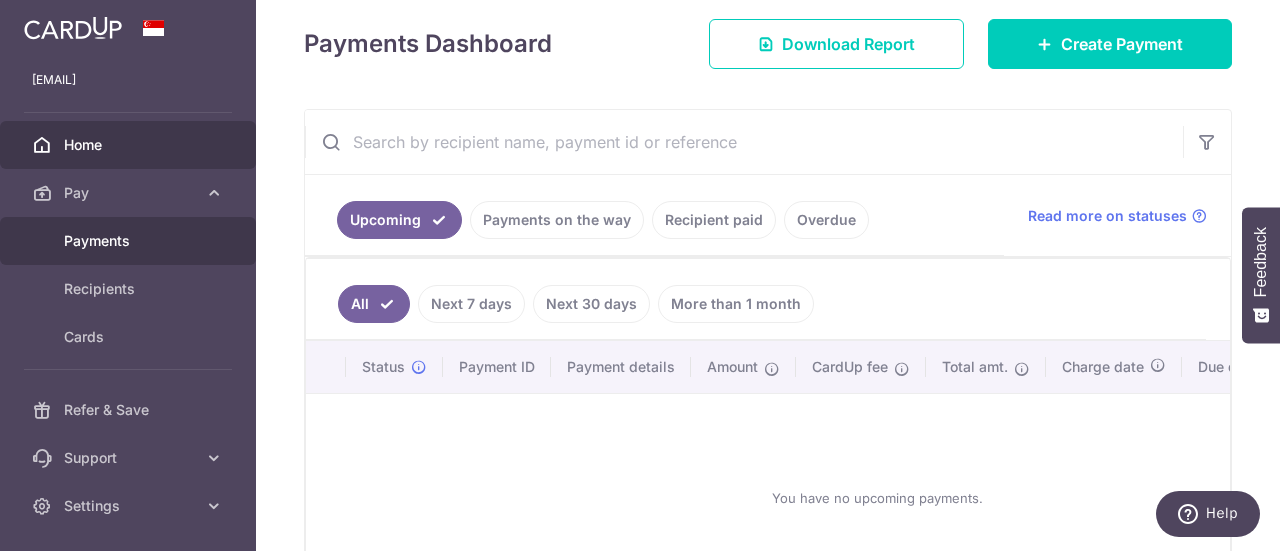 drag, startPoint x: 132, startPoint y: 237, endPoint x: 158, endPoint y: 239, distance: 26.076809 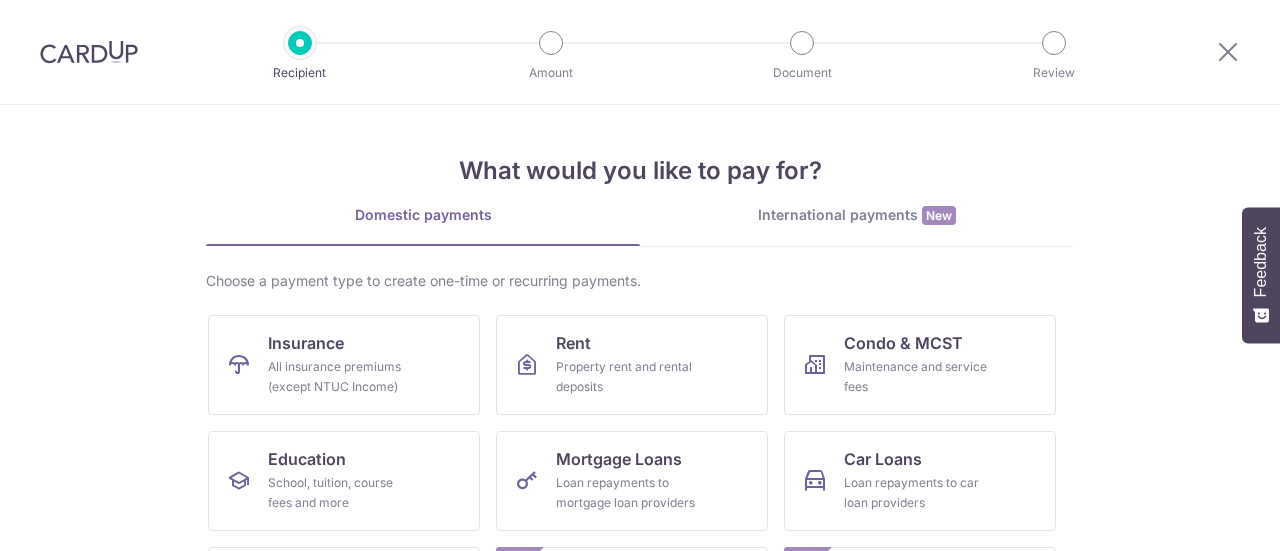scroll, scrollTop: 0, scrollLeft: 0, axis: both 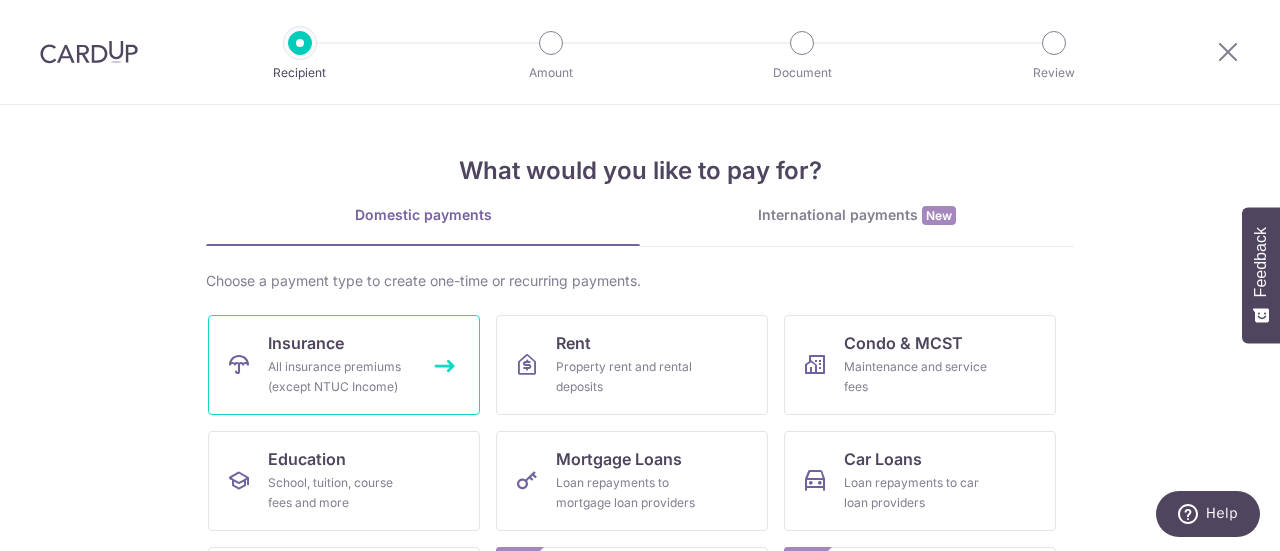 click on "Insurance All insurance premiums (except NTUC Income)" at bounding box center [344, 365] 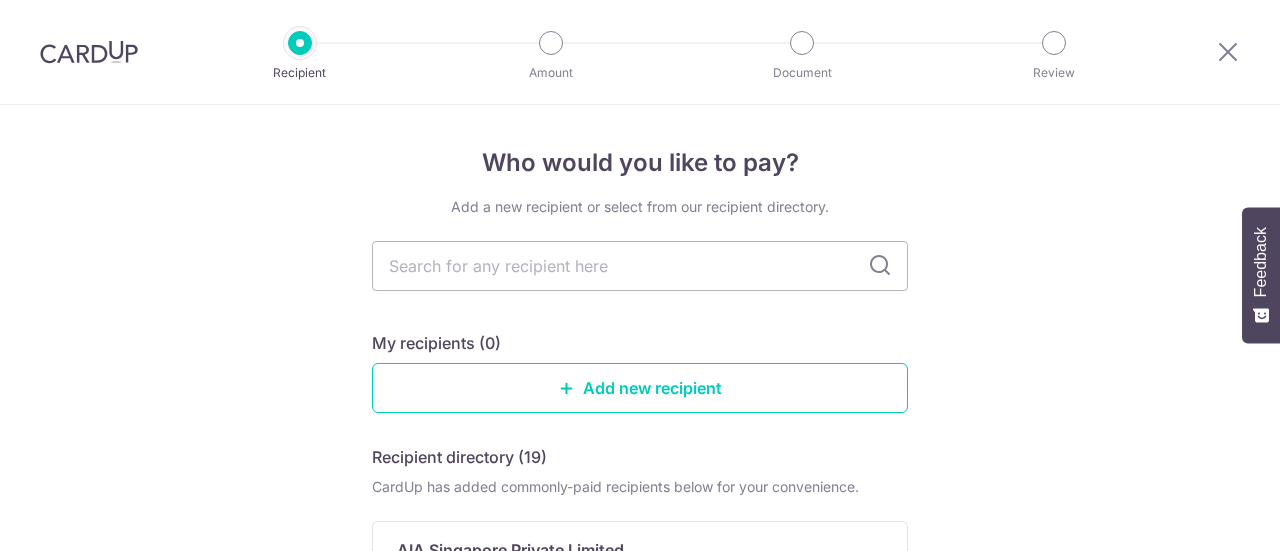 scroll, scrollTop: 0, scrollLeft: 0, axis: both 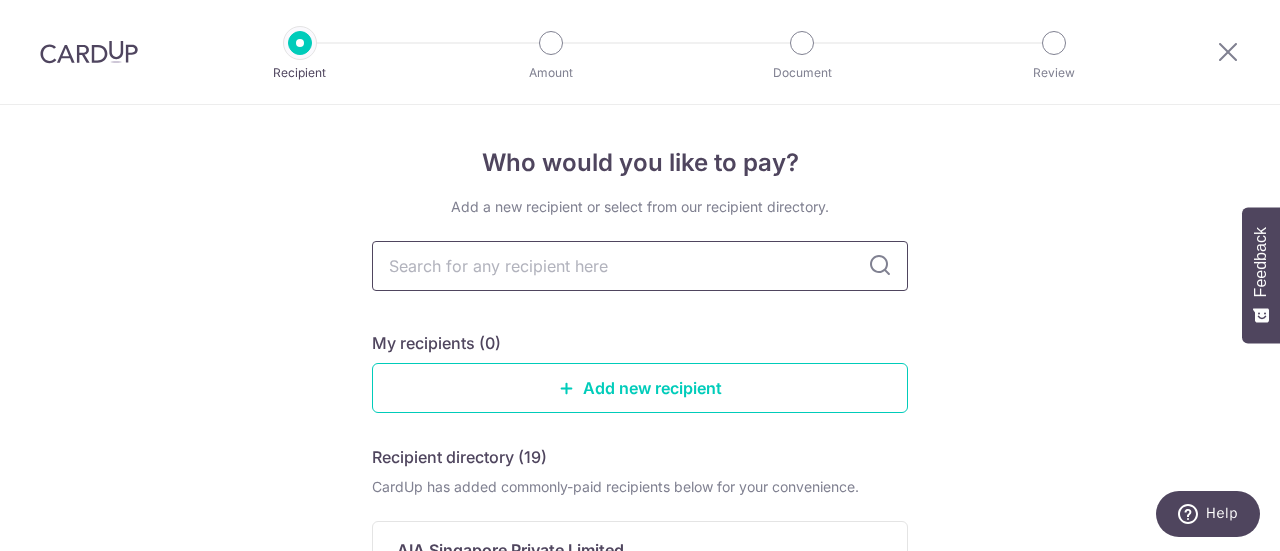 click at bounding box center (640, 266) 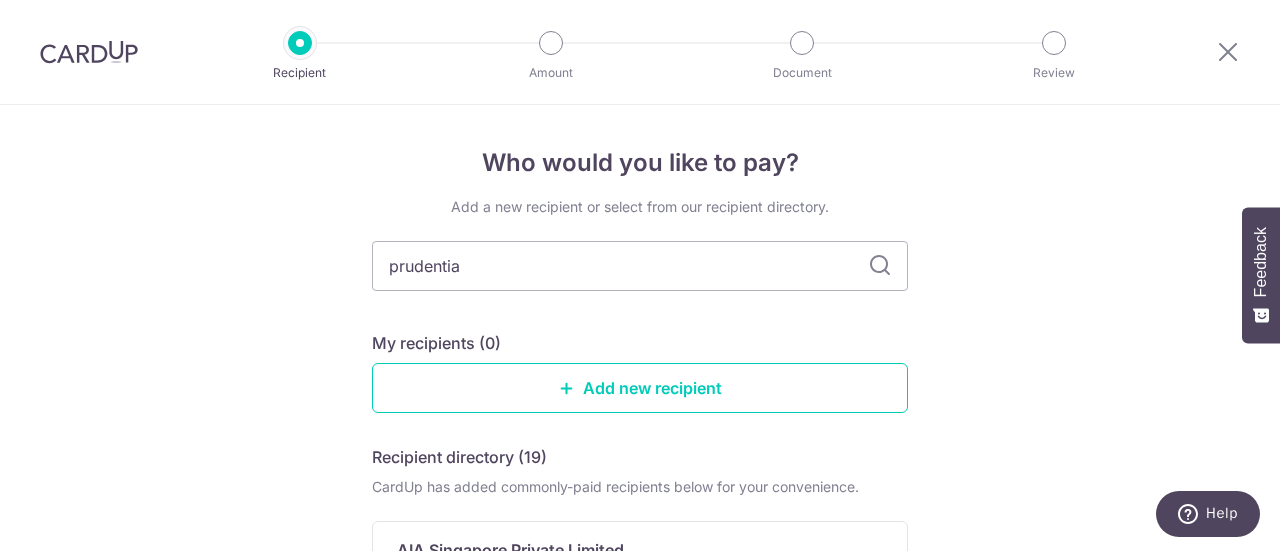 type on "prudential" 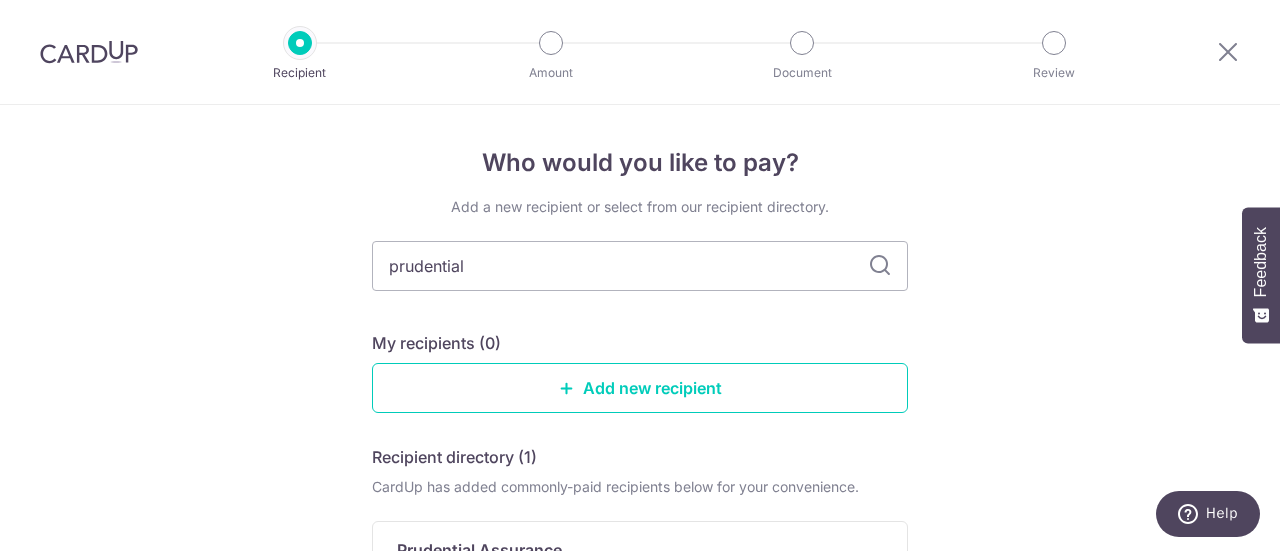 click on "Add a new recipient or select from our recipient directory.
prudential
My recipients (0)
Add new recipient
Recipient directory (1)
CardUp has added commonly-paid recipients below for your convenience.
Prudential Assurance
Bank Name & SWIFT/BIC:
SCB (Standard Chartered Bank (Singapore) Limited) | SWIFT: SCBLSG22XXX
Account No:
0105192961
View
Can’t find a recipient? Search for a recipient  or  add a new recipient" at bounding box center (640, 496) 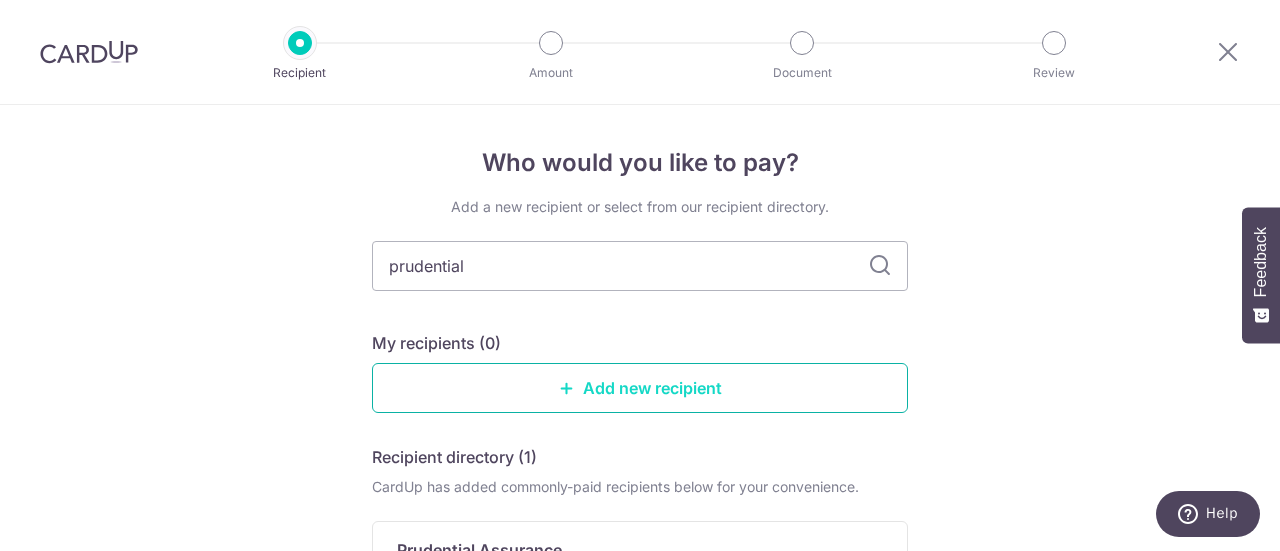 click on "Add new recipient" at bounding box center (640, 388) 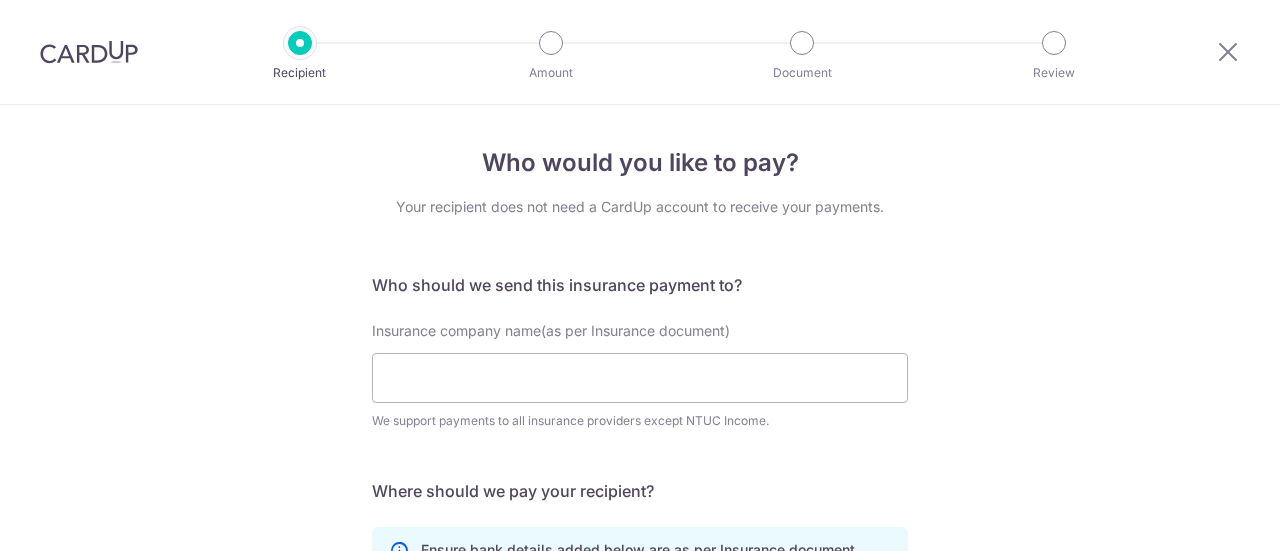 scroll, scrollTop: 0, scrollLeft: 0, axis: both 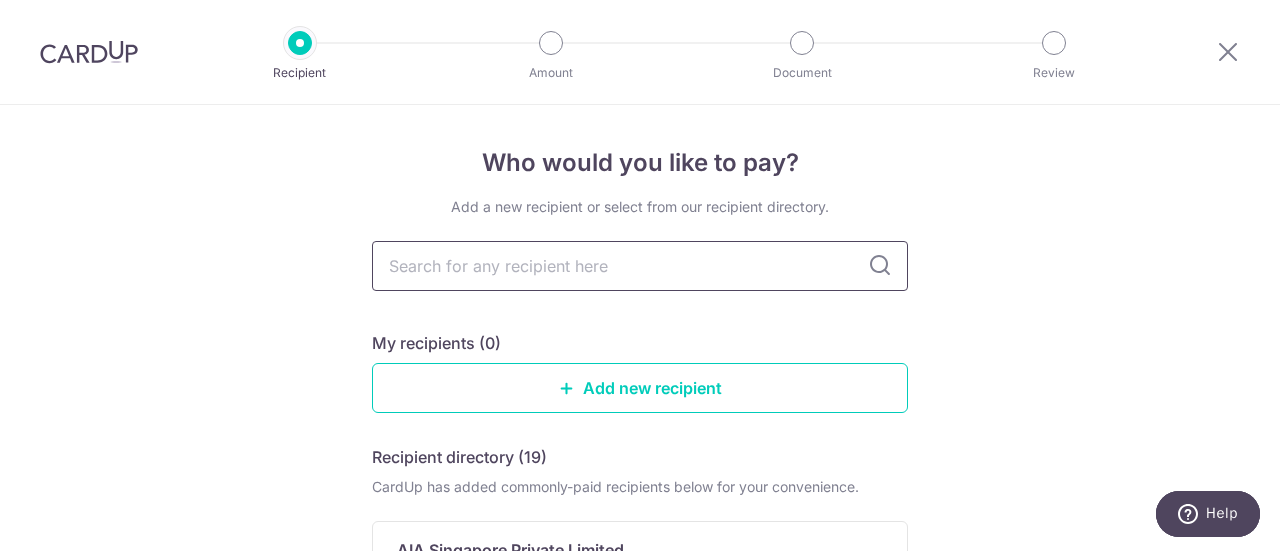 click at bounding box center (640, 266) 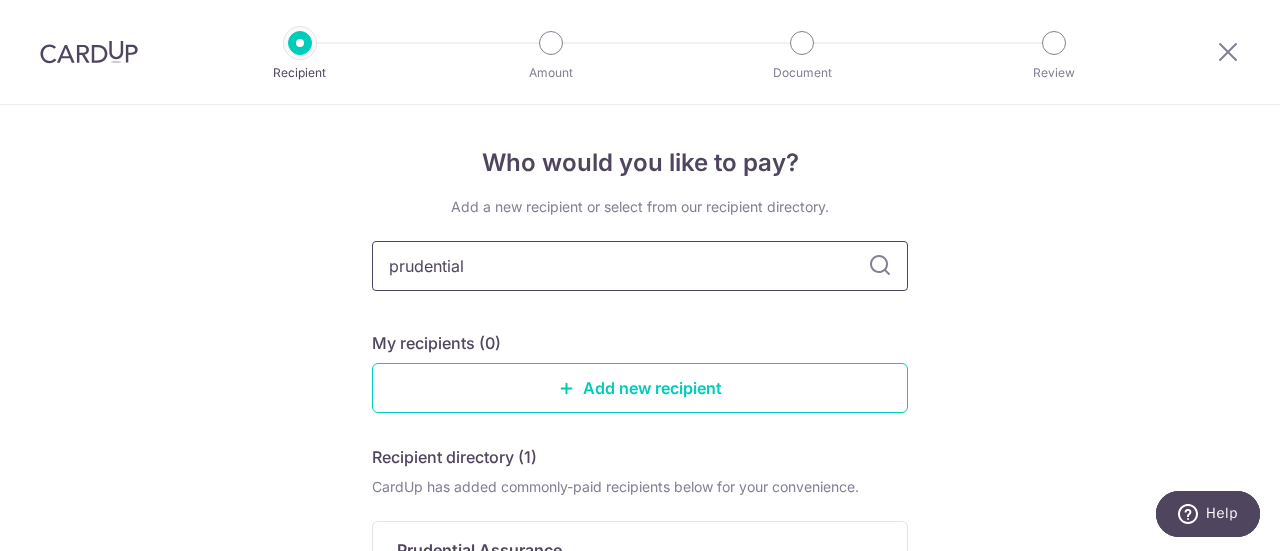 click on "prudential" at bounding box center (640, 266) 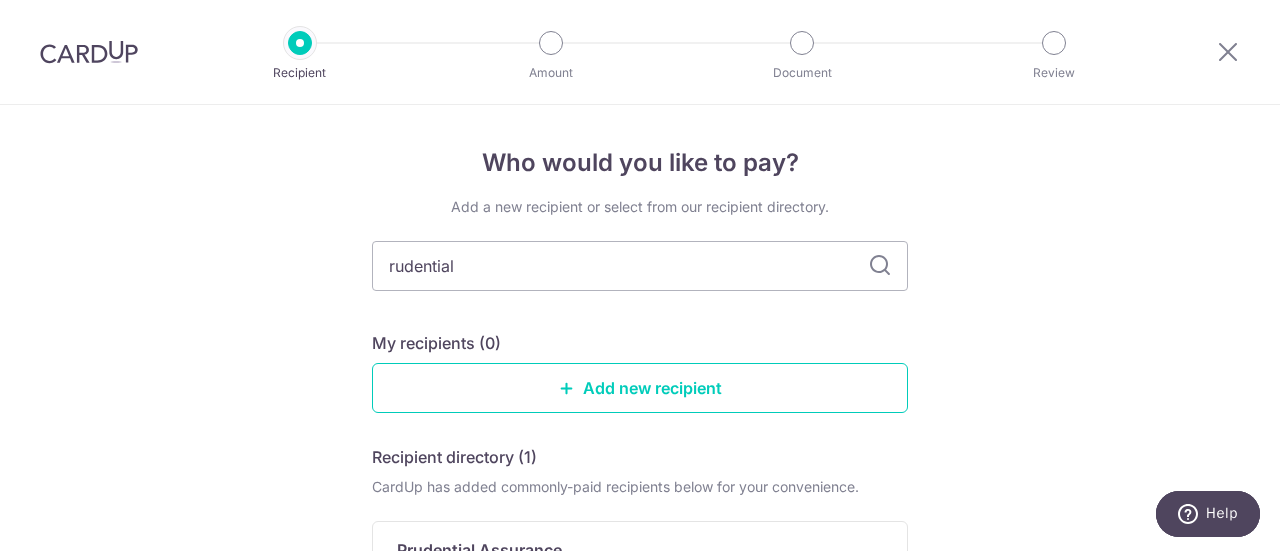 type on "Prudential" 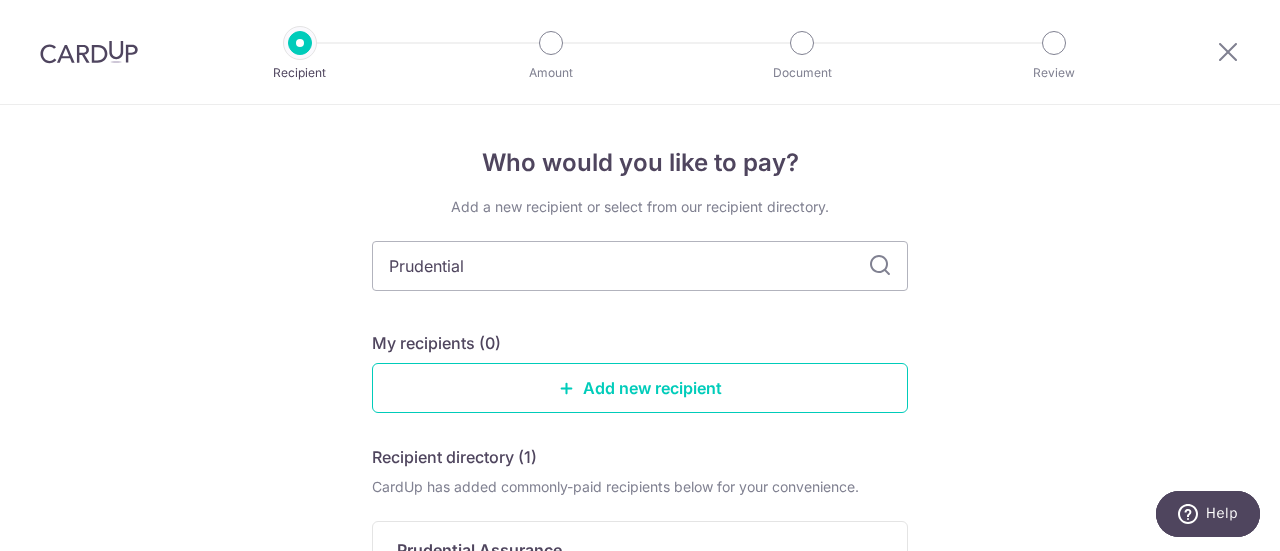 click on "Who would you like to pay?
Add a new recipient or select from our recipient directory.
Prudential
My recipients (0)
Add new recipient
Recipient directory (1)
CardUp has added commonly-paid recipients below for your convenience.
Prudential Assurance
Bank Name & SWIFT/BIC:
SCB (Standard Chartered Bank (Singapore) Limited) | SWIFT: SCBLSG22XXX
Account No:
0105192961
View
Can’t find a recipient? Search for a recipient  or  add a new recipient" at bounding box center (640, 497) 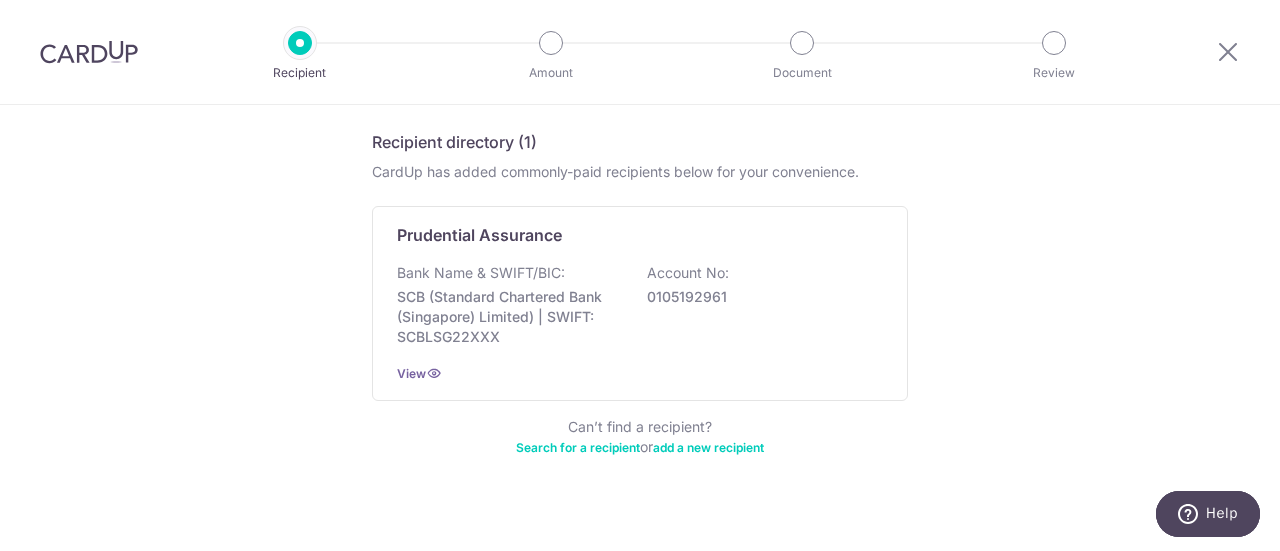 scroll, scrollTop: 336, scrollLeft: 0, axis: vertical 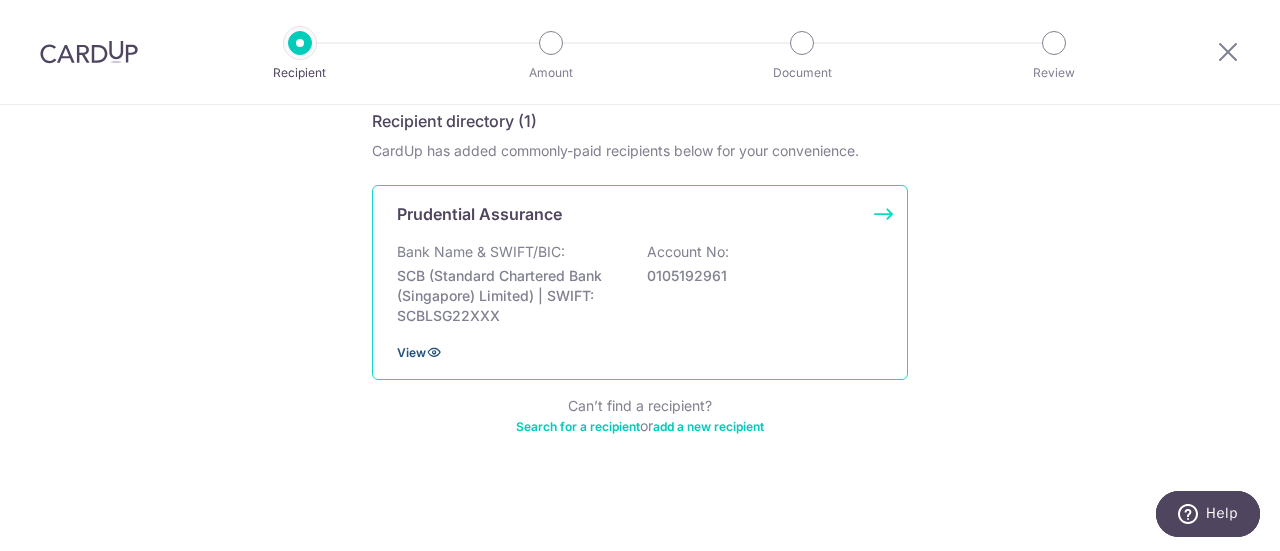 click on "View" at bounding box center [411, 352] 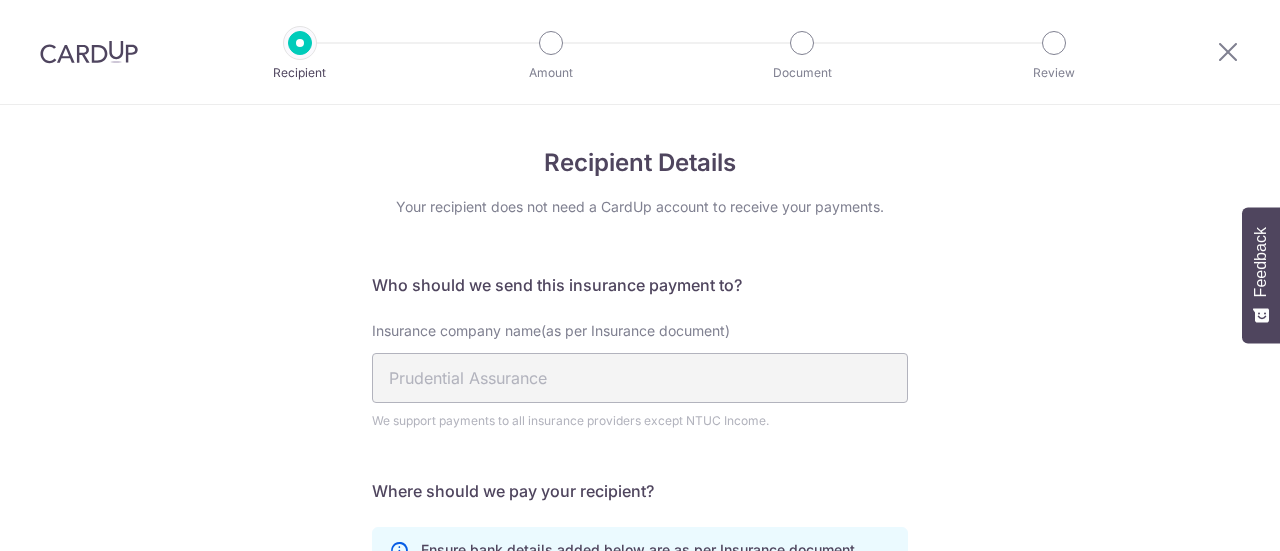 scroll, scrollTop: 0, scrollLeft: 0, axis: both 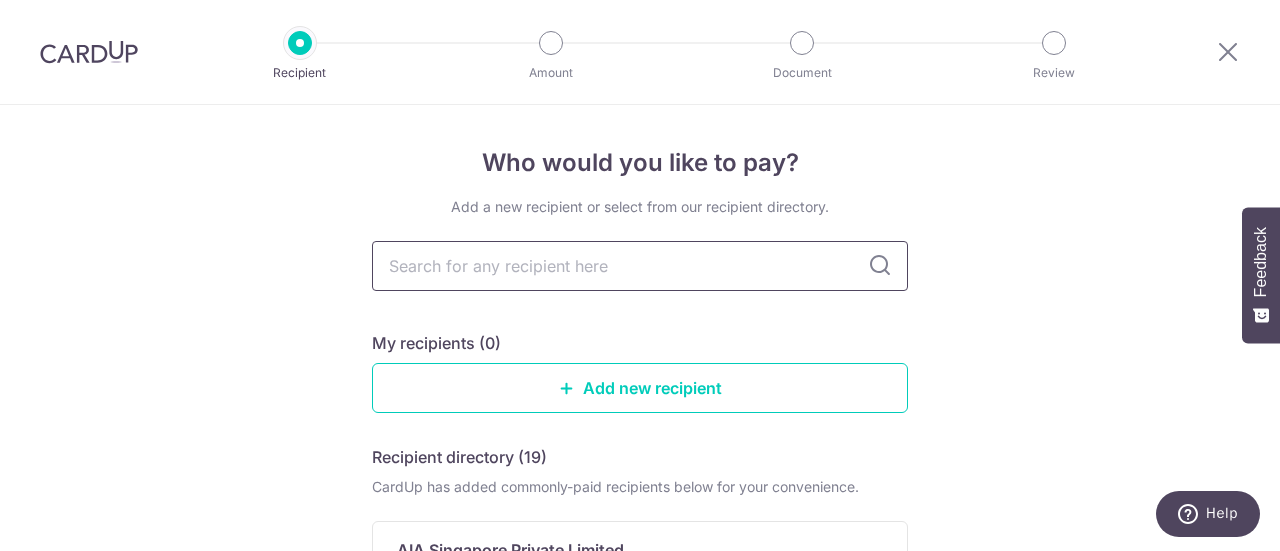 click at bounding box center [640, 266] 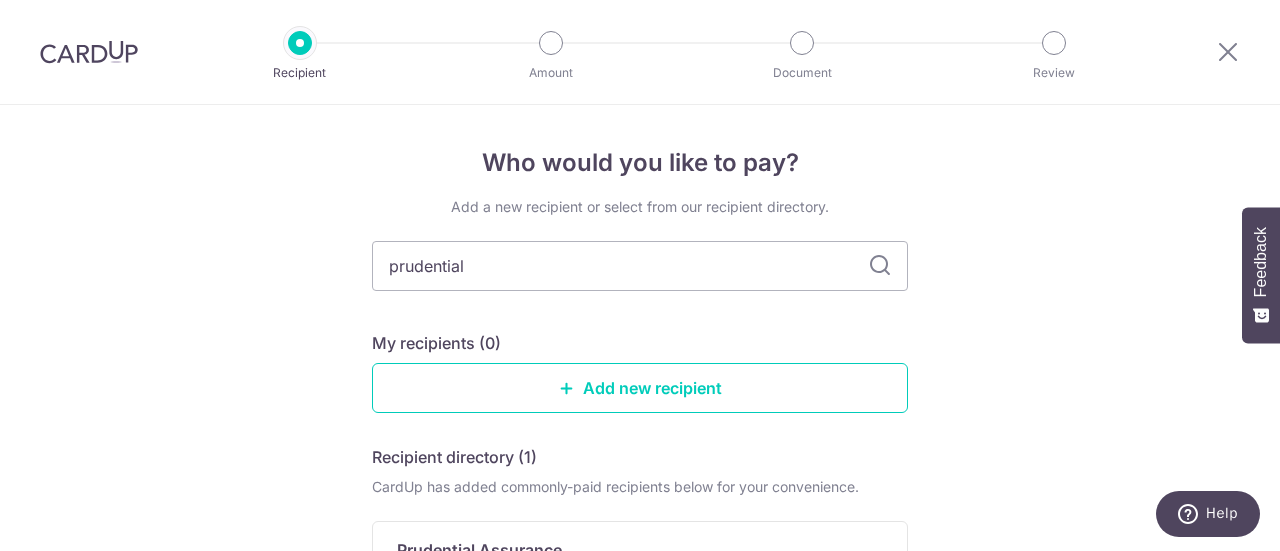click on "Who would you like to pay?
Add a new recipient or select from our recipient directory.
prudential
My recipients (0)
Add new recipient
Recipient directory (1)
CardUp has added commonly-paid recipients below for your convenience.
Prudential Assurance
Bank Name & SWIFT/BIC:
SCB (Standard Chartered Bank (Singapore) Limited) | SWIFT: SCBLSG22XXX
Account No:
0105192961
View
Can’t find a recipient? Search for a recipient  or  add a new recipient" at bounding box center [640, 497] 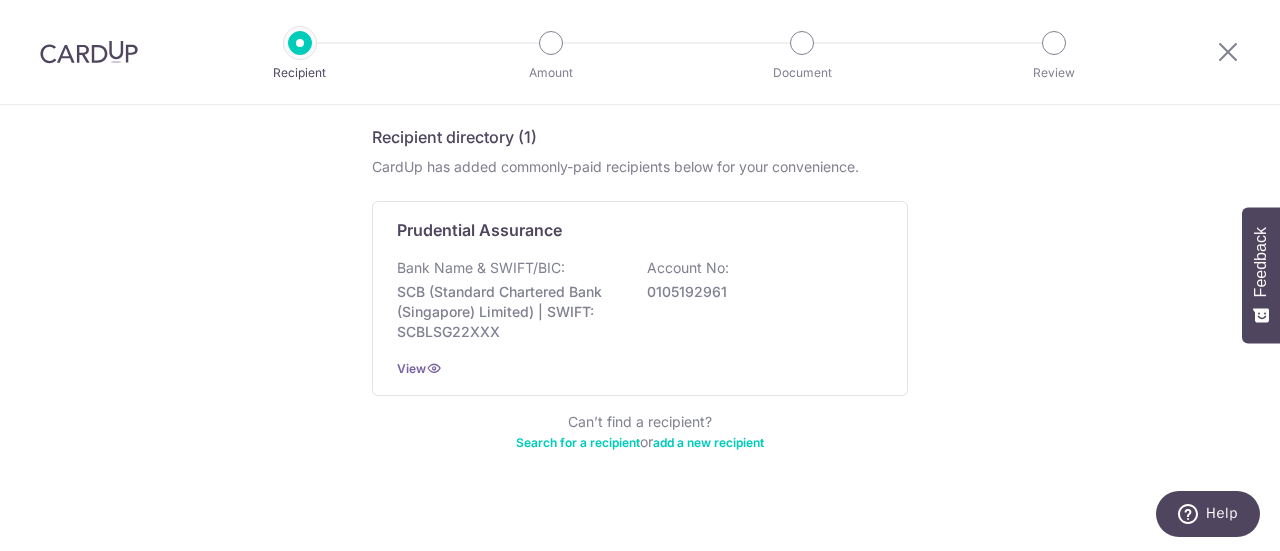 scroll, scrollTop: 336, scrollLeft: 0, axis: vertical 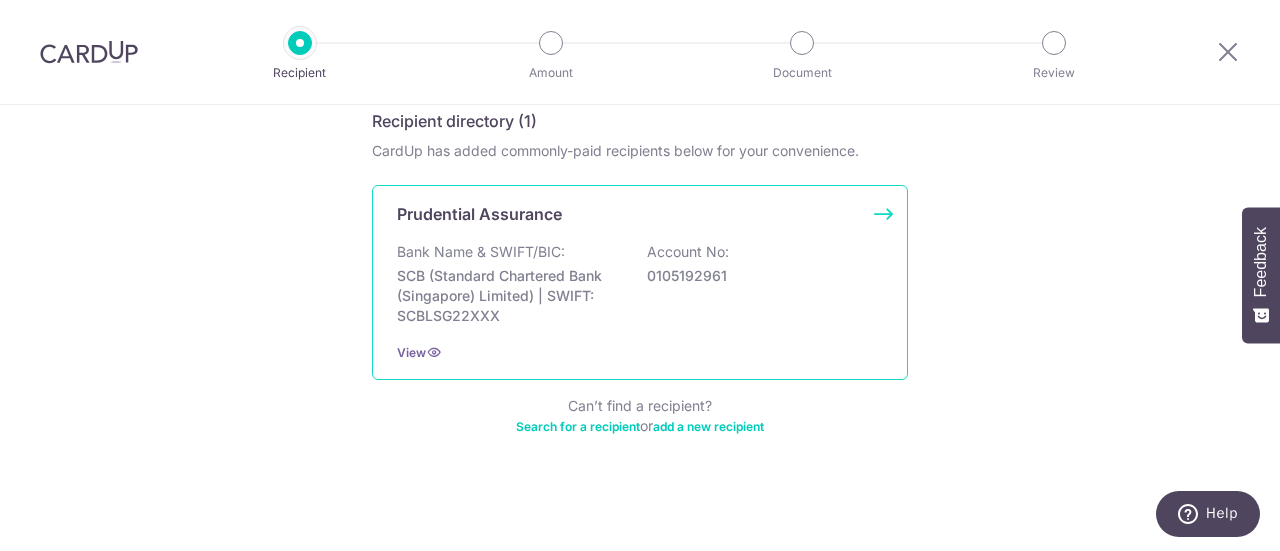 click on "Bank Name & SWIFT/BIC:
SCB (Standard Chartered Bank (Singapore) Limited) | SWIFT: SCBLSG22XXX
Account No:
0105192961" at bounding box center [640, 284] 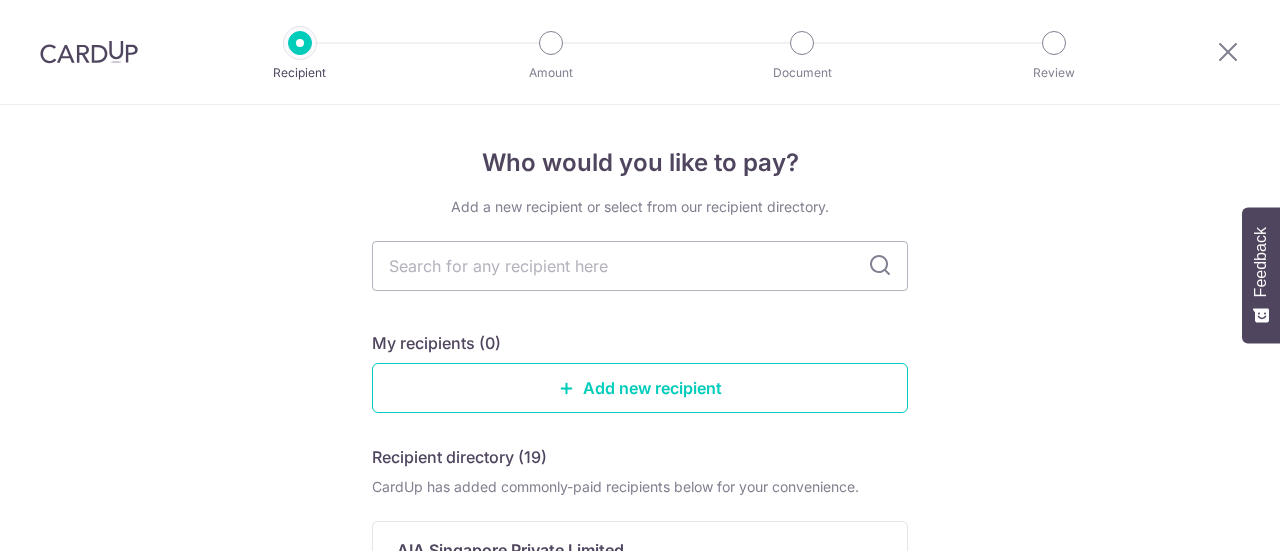 scroll, scrollTop: 0, scrollLeft: 0, axis: both 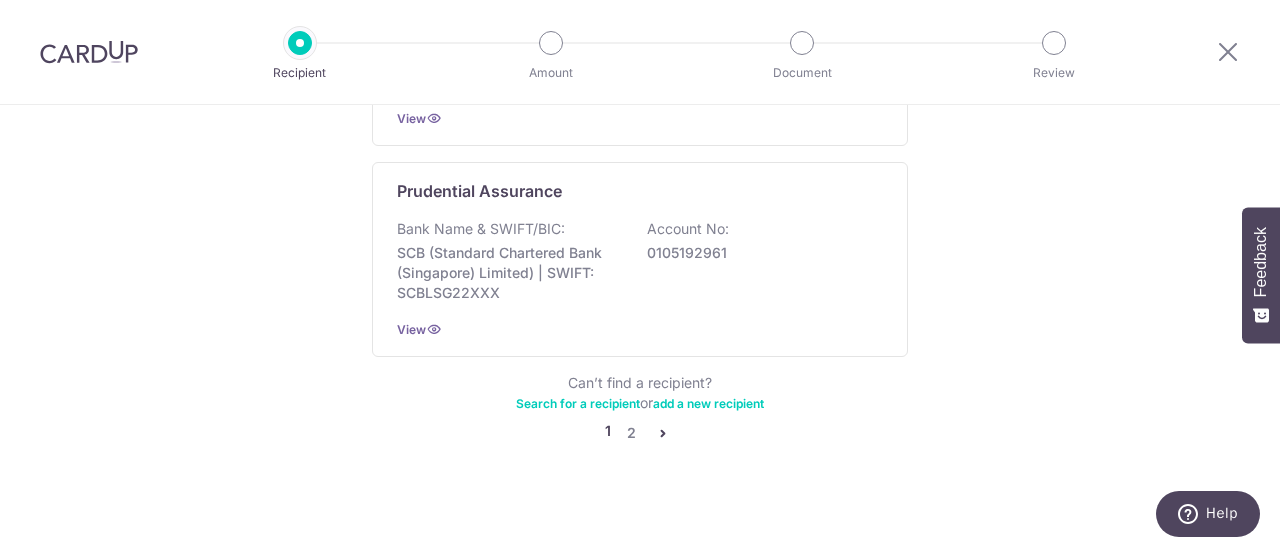 drag, startPoint x: 1276, startPoint y: 151, endPoint x: 71, endPoint y: 6, distance: 1213.6927 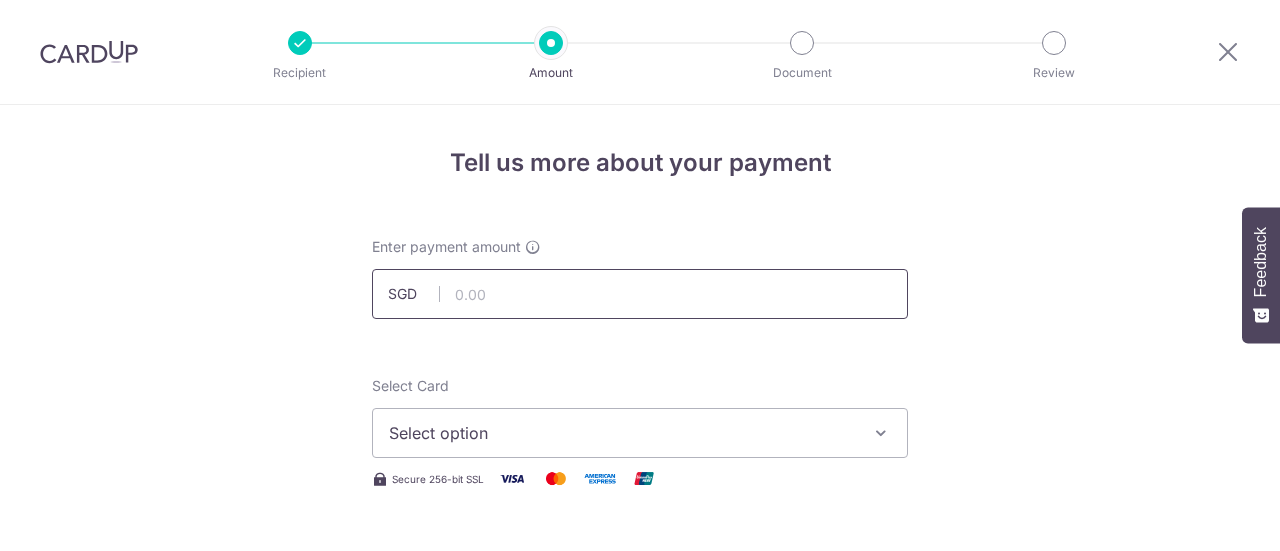 scroll, scrollTop: 0, scrollLeft: 0, axis: both 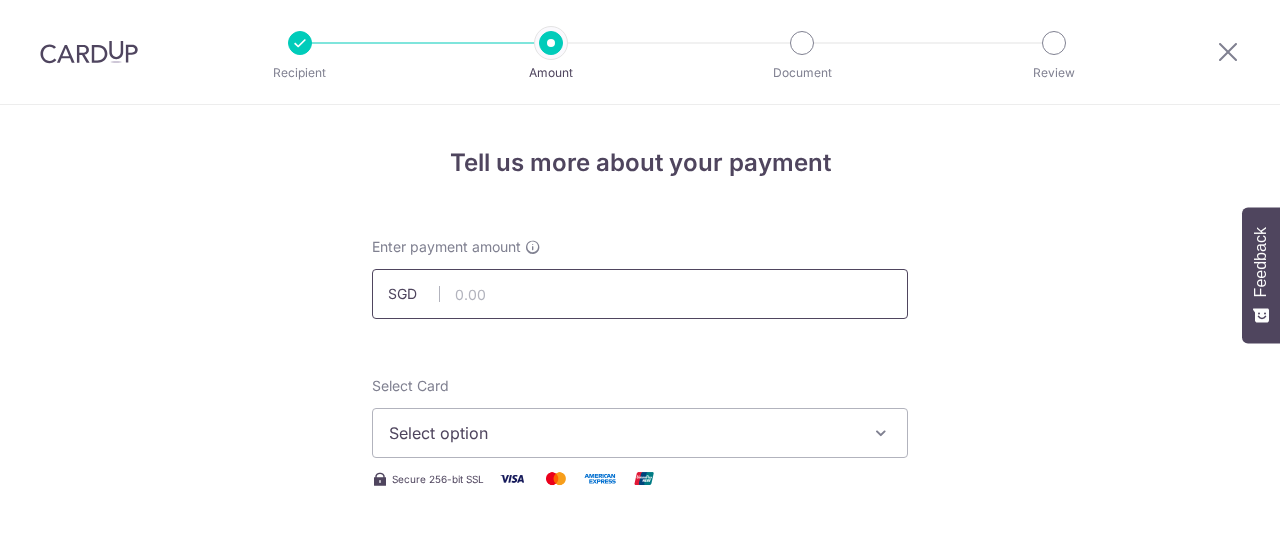 drag, startPoint x: 0, startPoint y: 0, endPoint x: 504, endPoint y: 286, distance: 579.49286 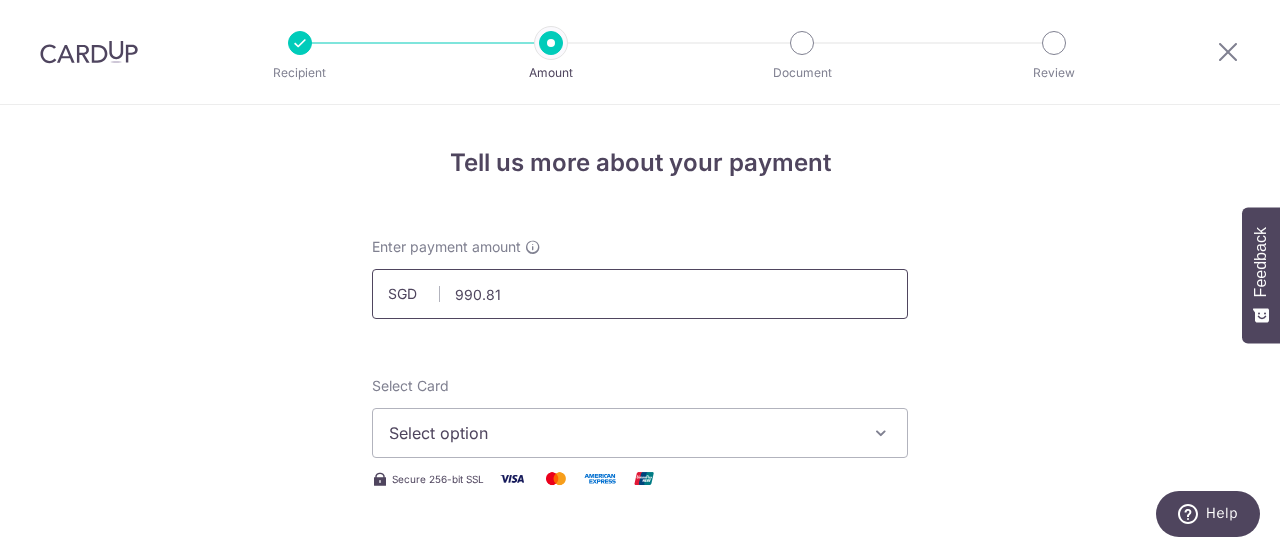 click on "990.81" at bounding box center (640, 294) 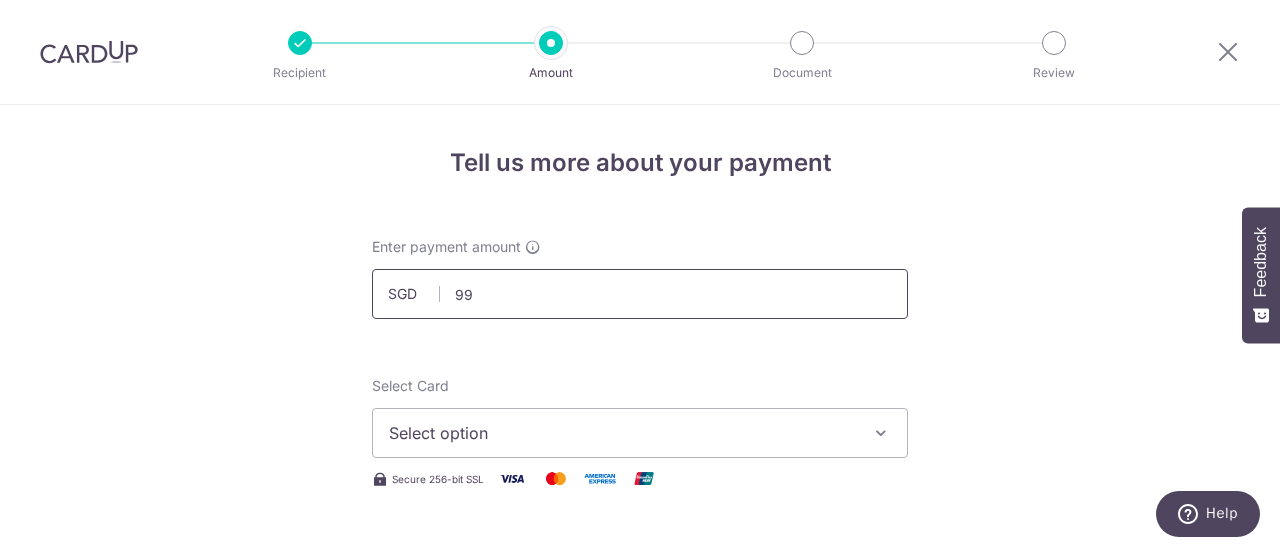 type on "9" 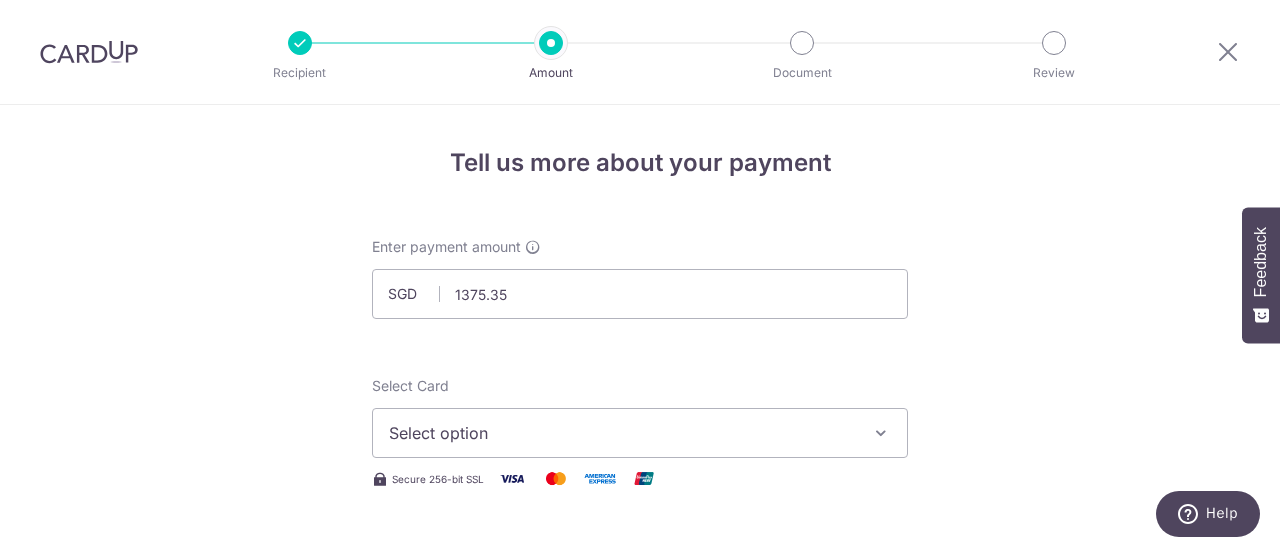 type on "1,375.35" 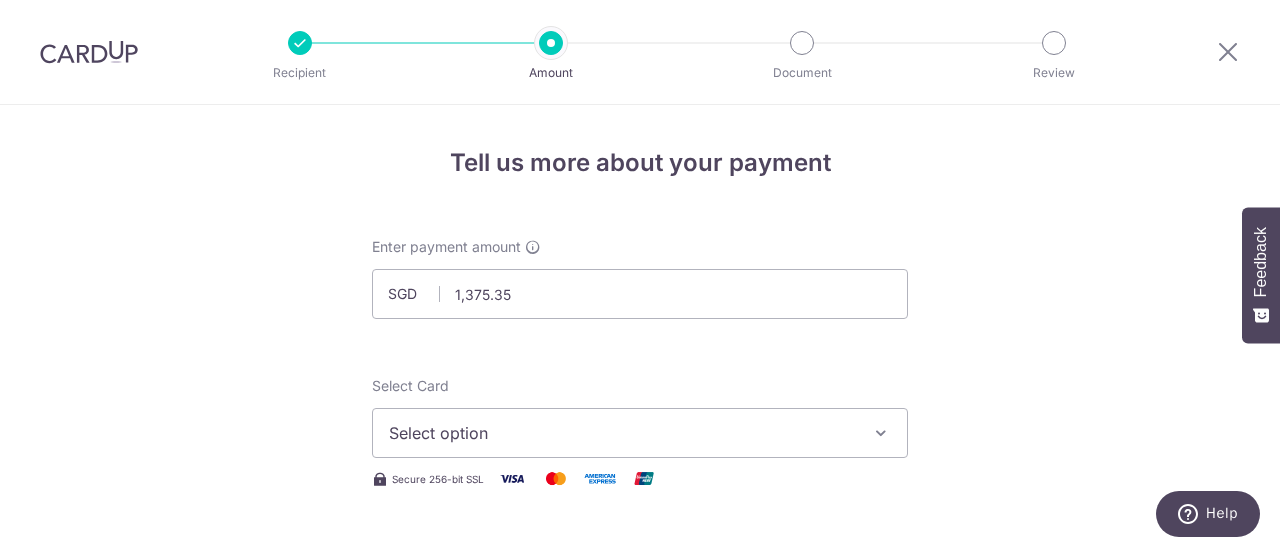 click on "Tell us more about your payment
Enter payment amount
SGD
1,375.35
1375.35
Select Card
Select option
Add credit card
Your Cards
**** 4108
Secure 256-bit SSL
Text
New card details
Card
Secure 256-bit SSL" at bounding box center (640, 1009) 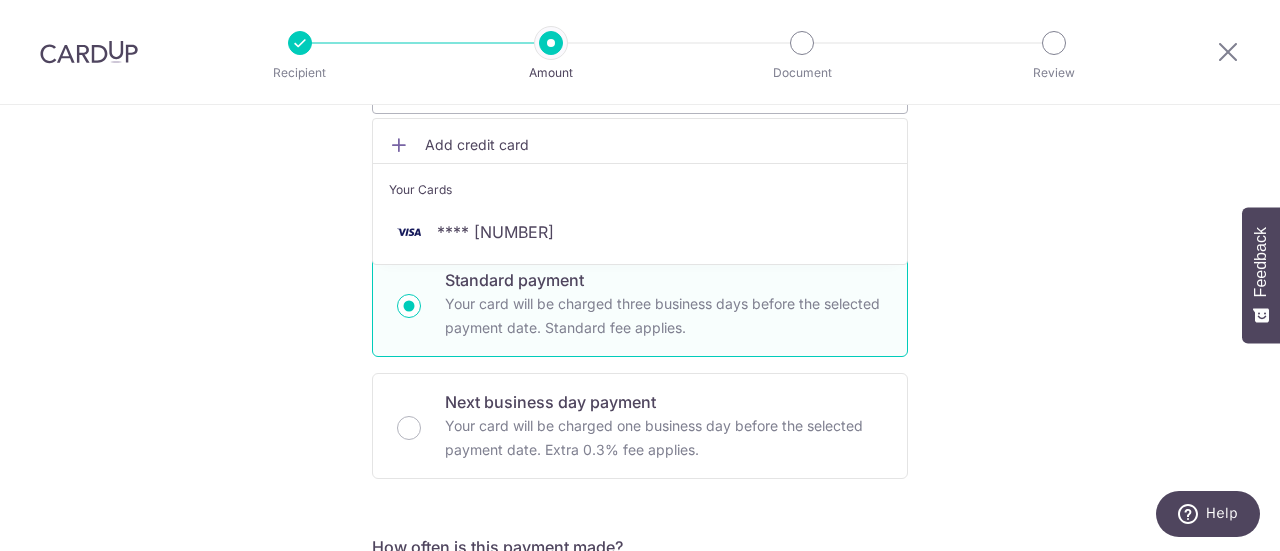 scroll, scrollTop: 364, scrollLeft: 0, axis: vertical 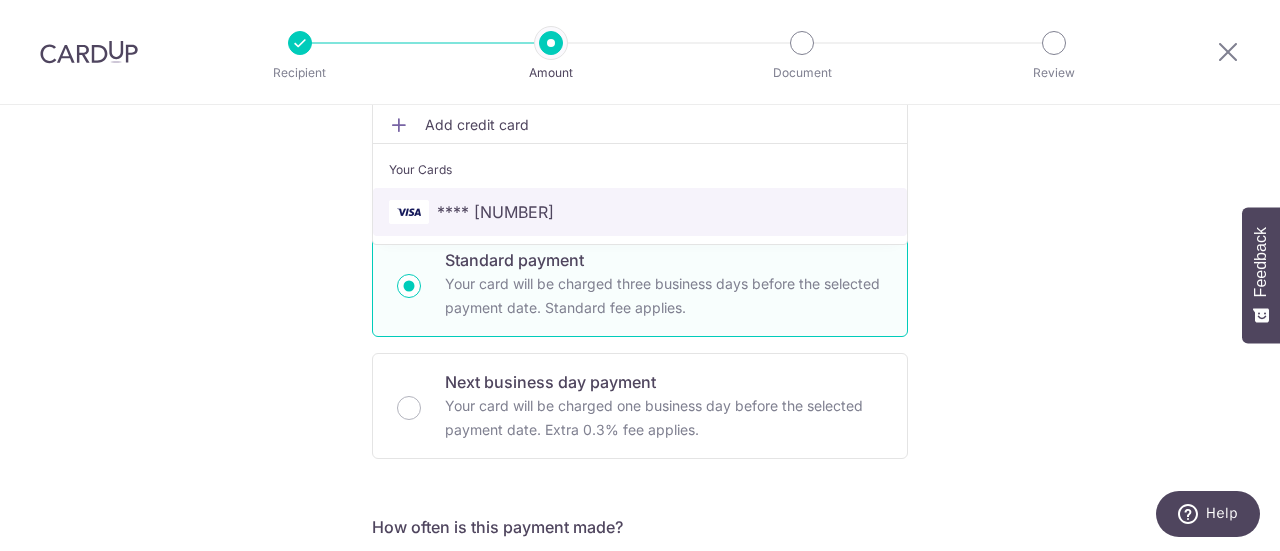 click on "**** [CARD_LAST_FOUR]" at bounding box center [495, 212] 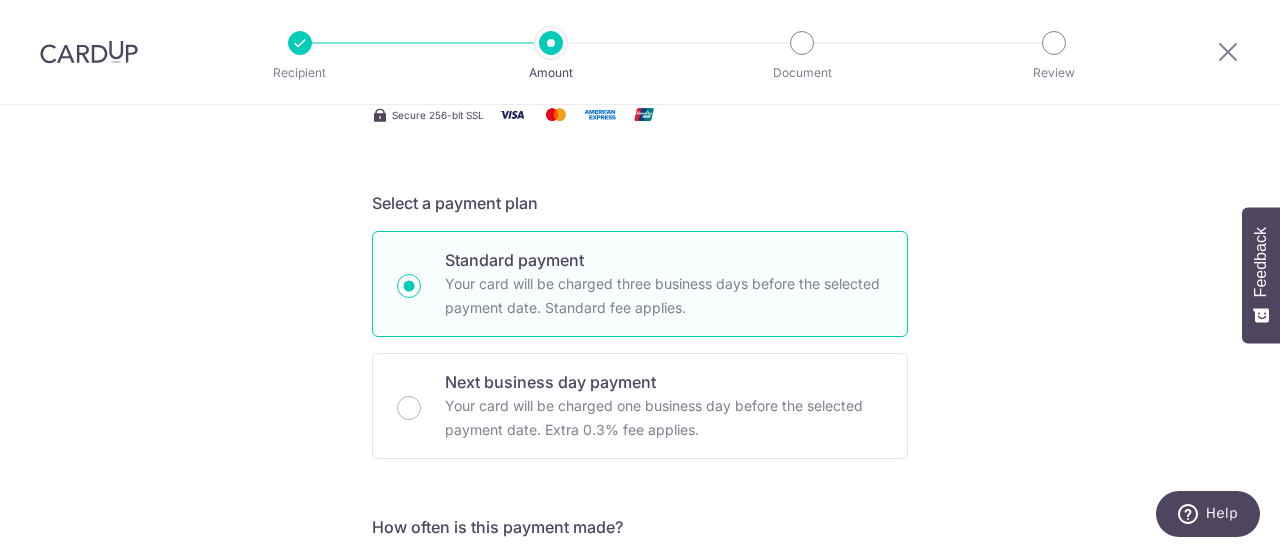click on "Your card will be charged three business days before the selected payment date. Standard fee applies." at bounding box center (664, 296) 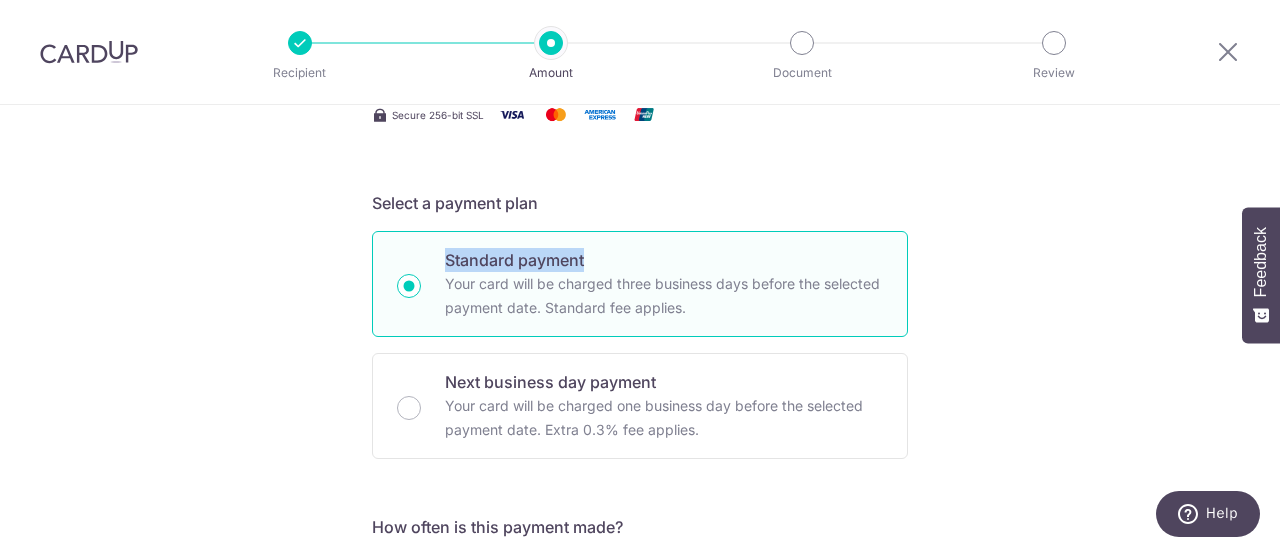 drag, startPoint x: 1172, startPoint y: 177, endPoint x: 1156, endPoint y: 247, distance: 71.80529 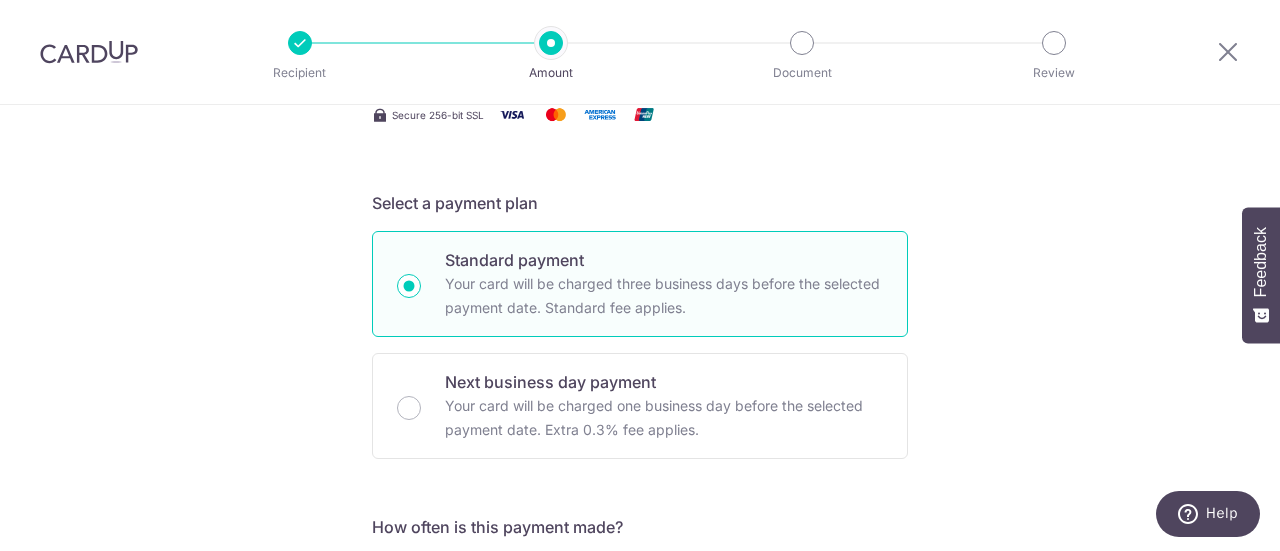 click on "Tell us more about your payment
Enter payment amount
SGD
1,375.35
1375.35
Select Card
**** 4108
Add credit card
Your Cards
**** 4108
Secure 256-bit SSL
Text
New card details
Card
Secure 256-bit SSL" at bounding box center [640, 631] 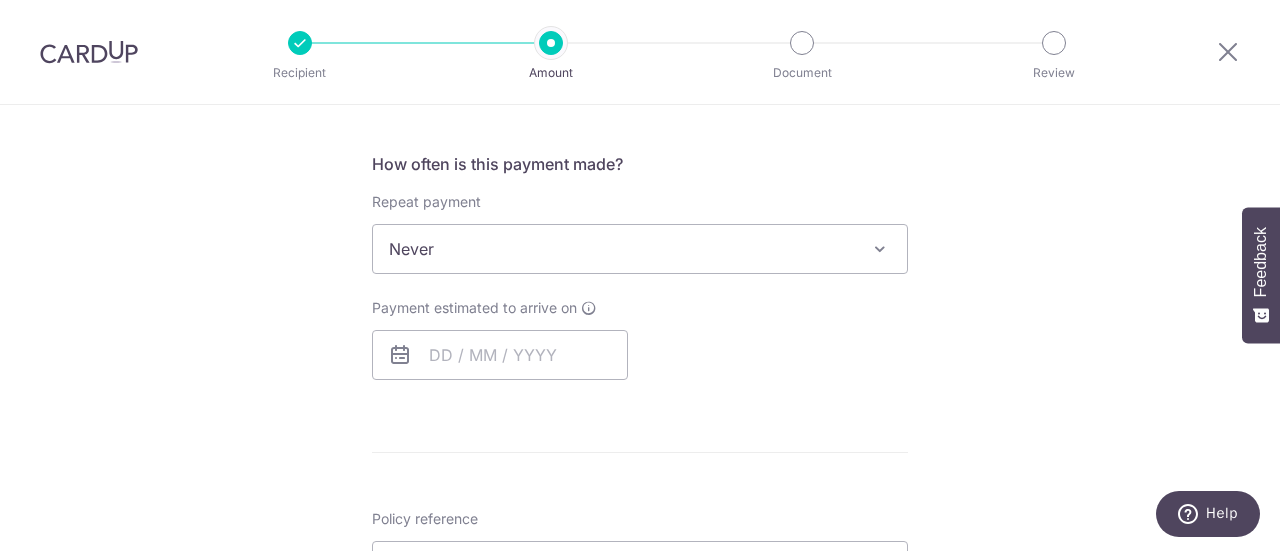 scroll, scrollTop: 764, scrollLeft: 0, axis: vertical 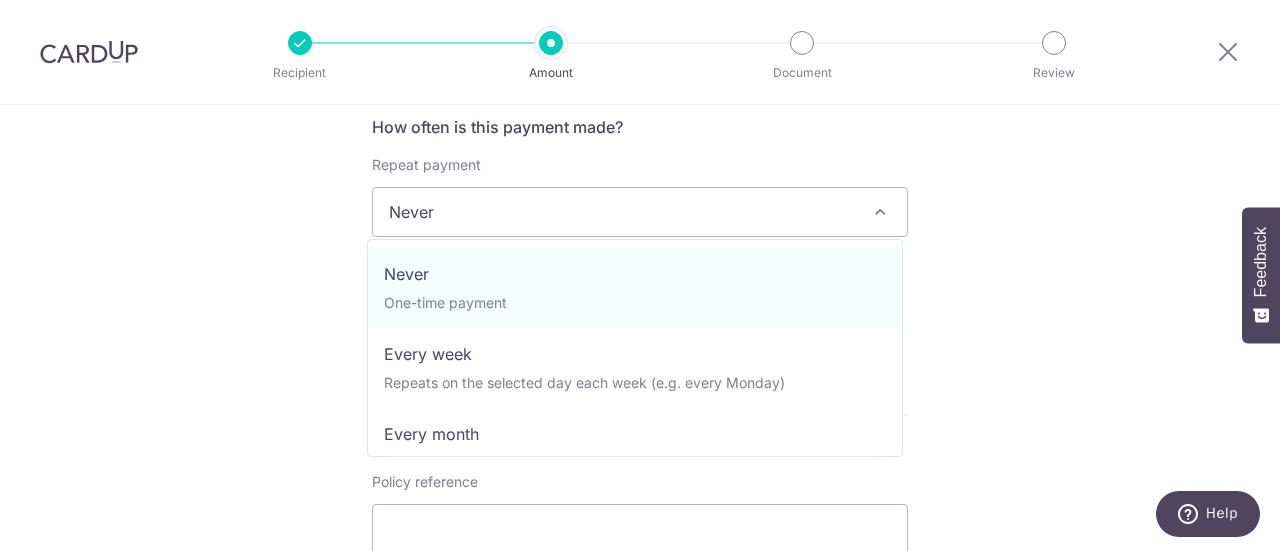 click at bounding box center [880, 212] 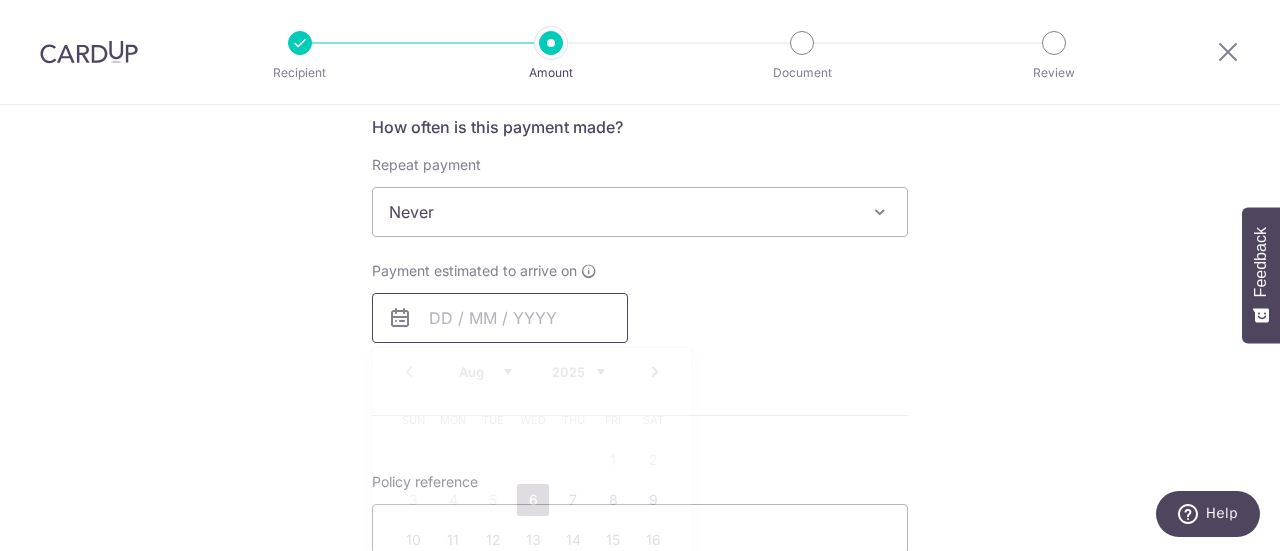 click at bounding box center [500, 318] 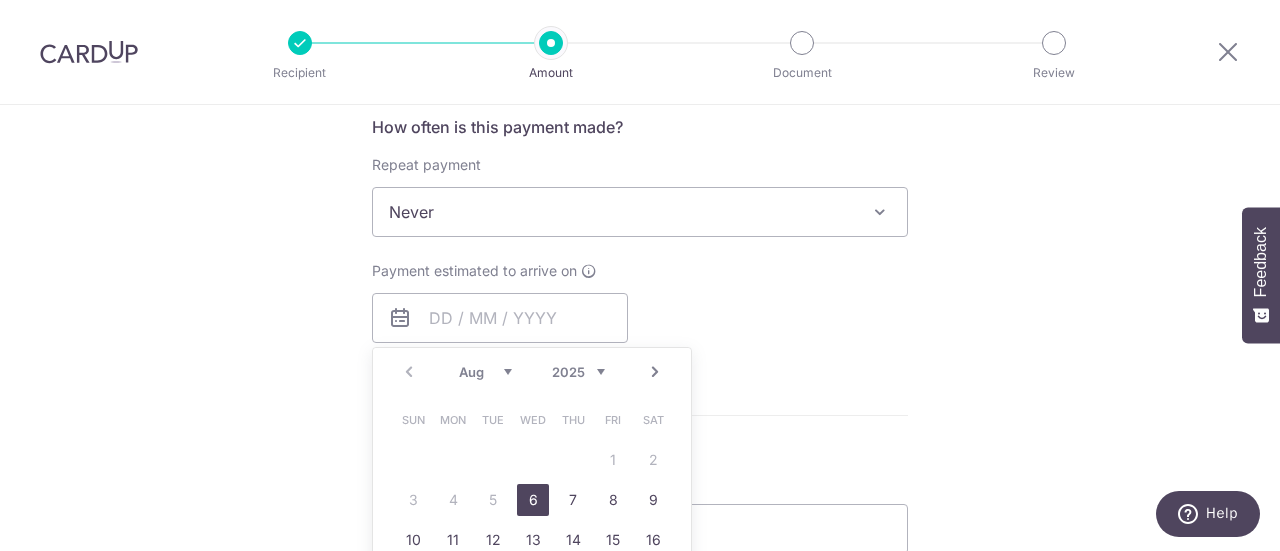 click on "6" at bounding box center [533, 500] 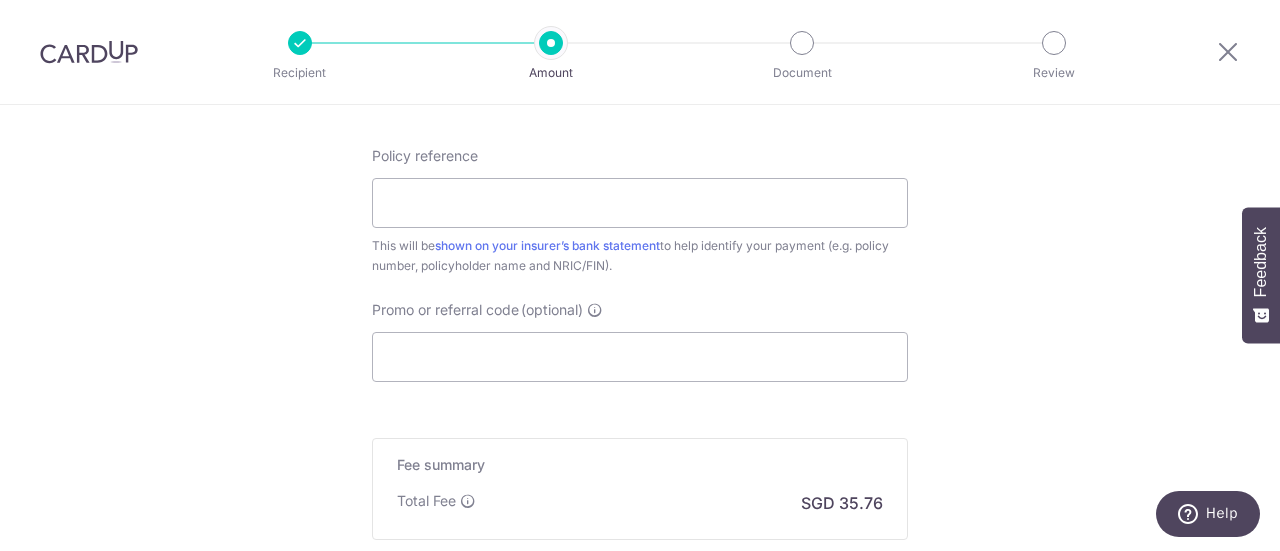 scroll, scrollTop: 1216, scrollLeft: 0, axis: vertical 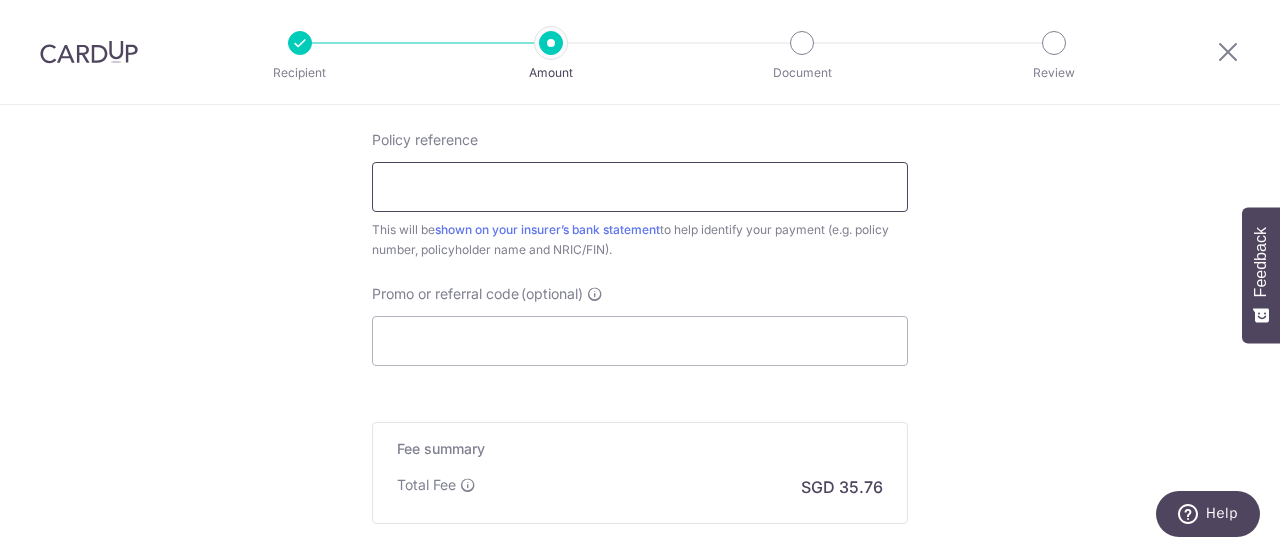 click on "Policy reference" at bounding box center (640, 187) 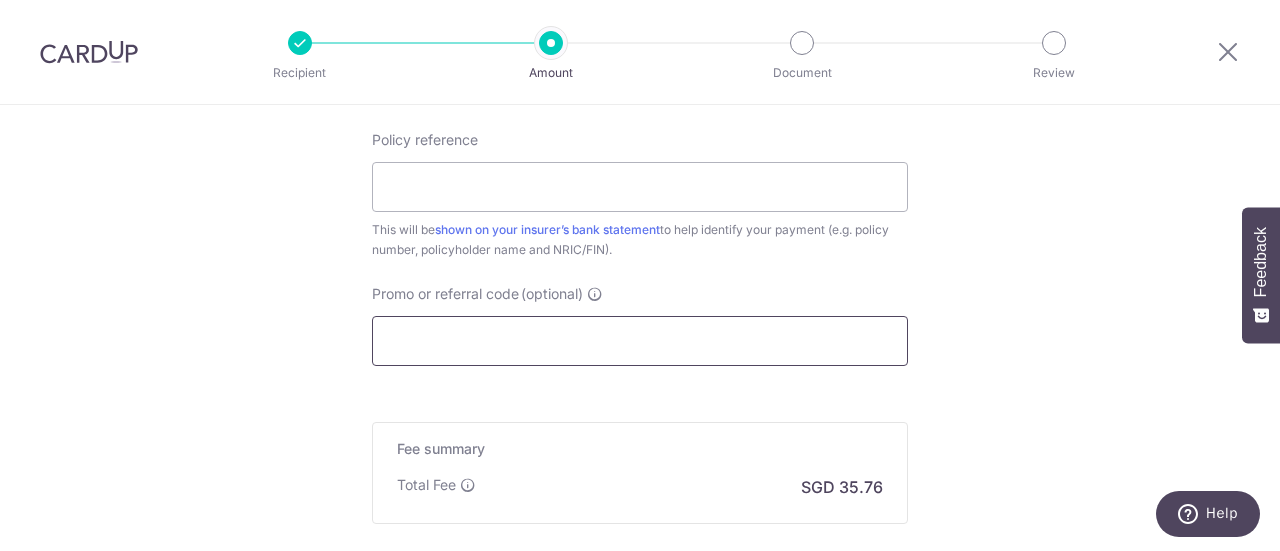 click on "Promo or referral code
(optional)" at bounding box center [640, 341] 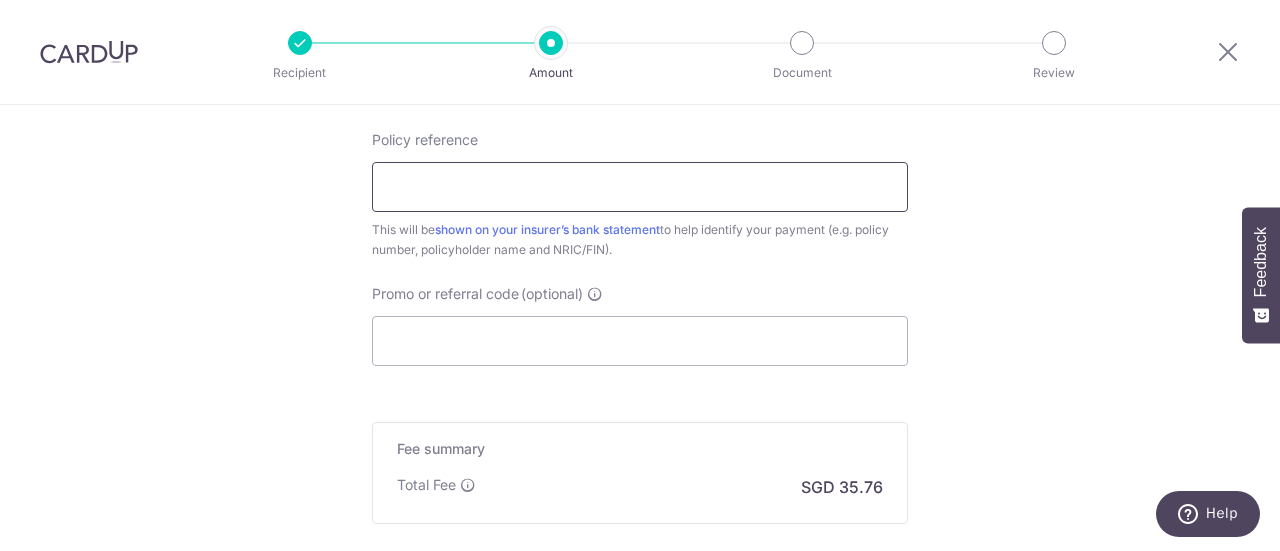 click on "Policy reference" at bounding box center [640, 187] 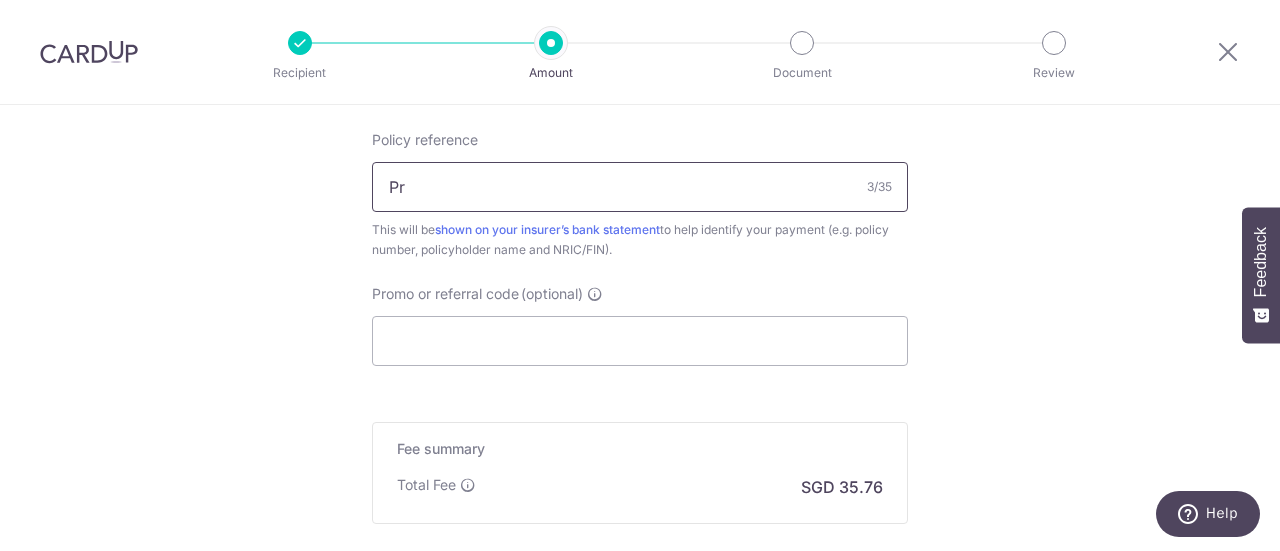 type on "P" 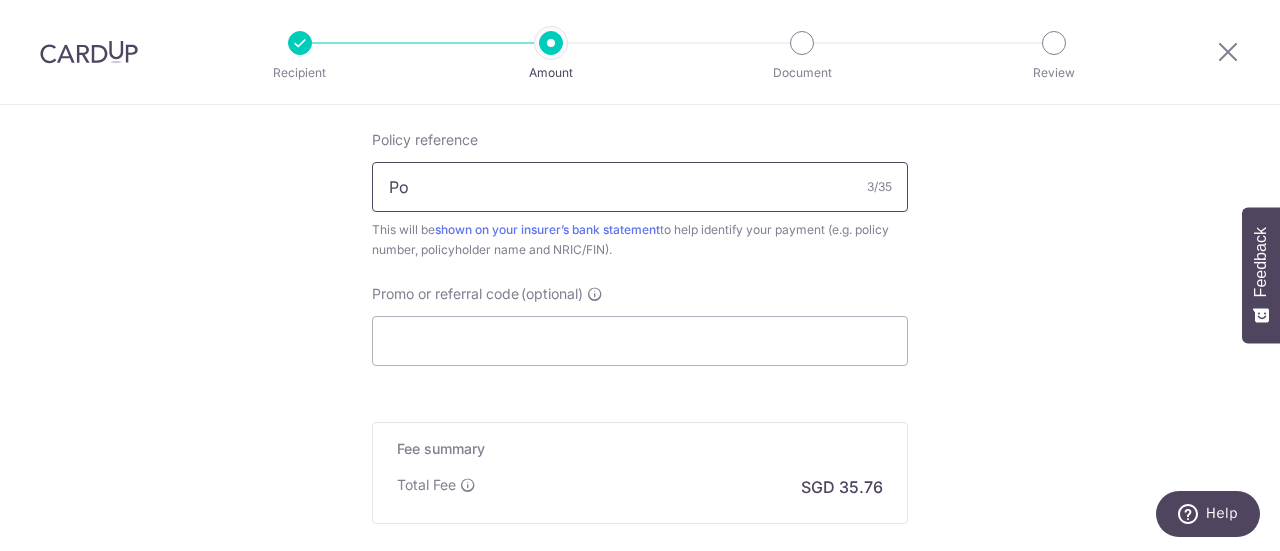 type on "P" 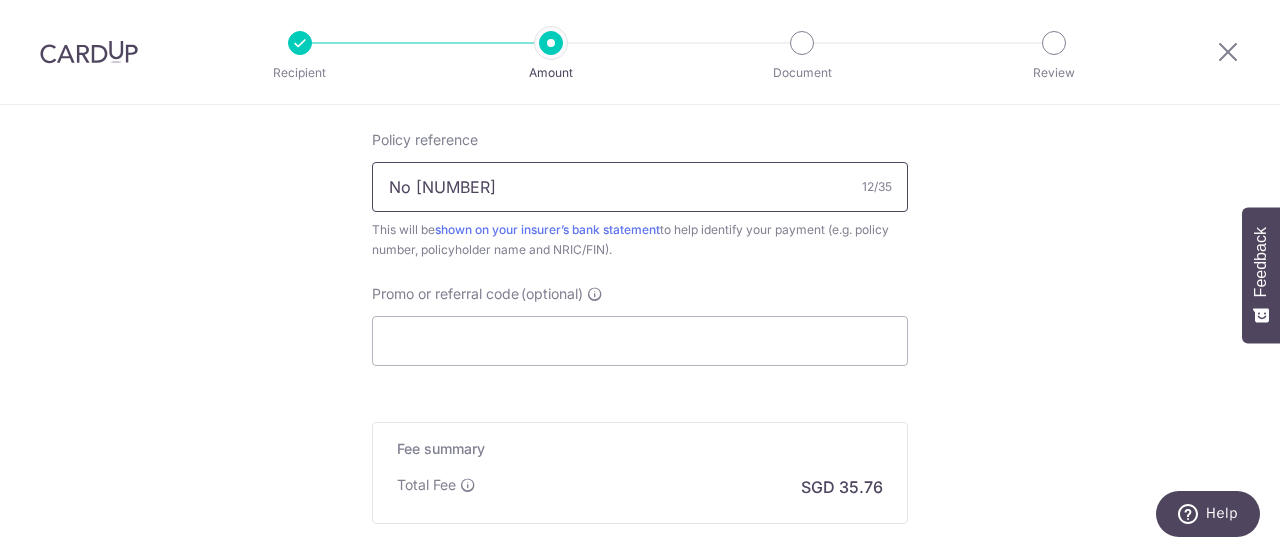 type on "No 74644169" 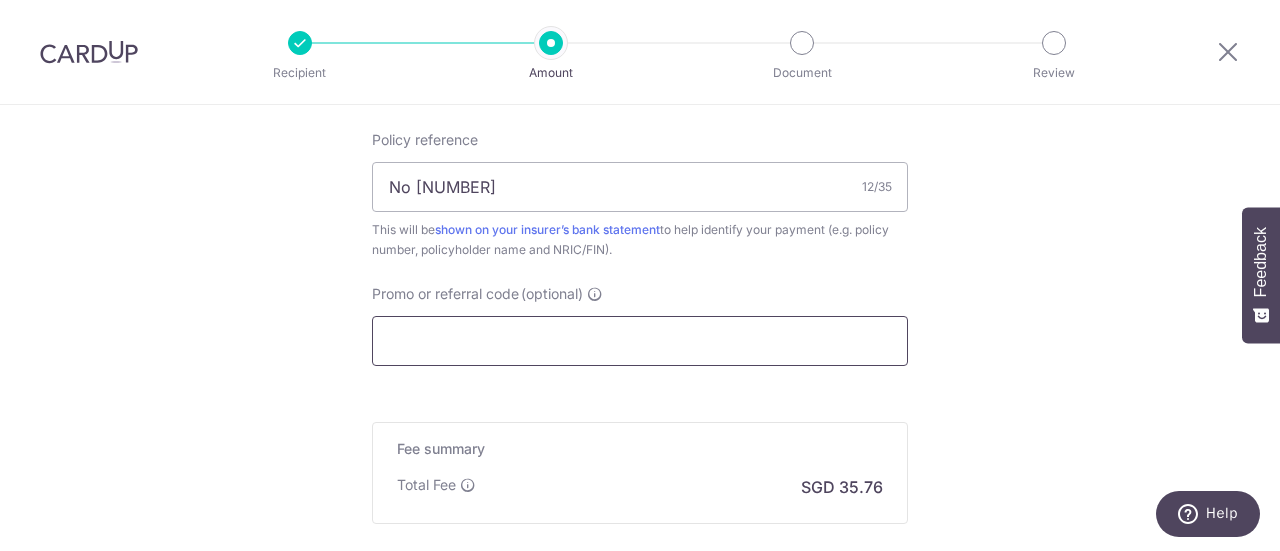 click on "Promo or referral code
(optional)" at bounding box center (640, 341) 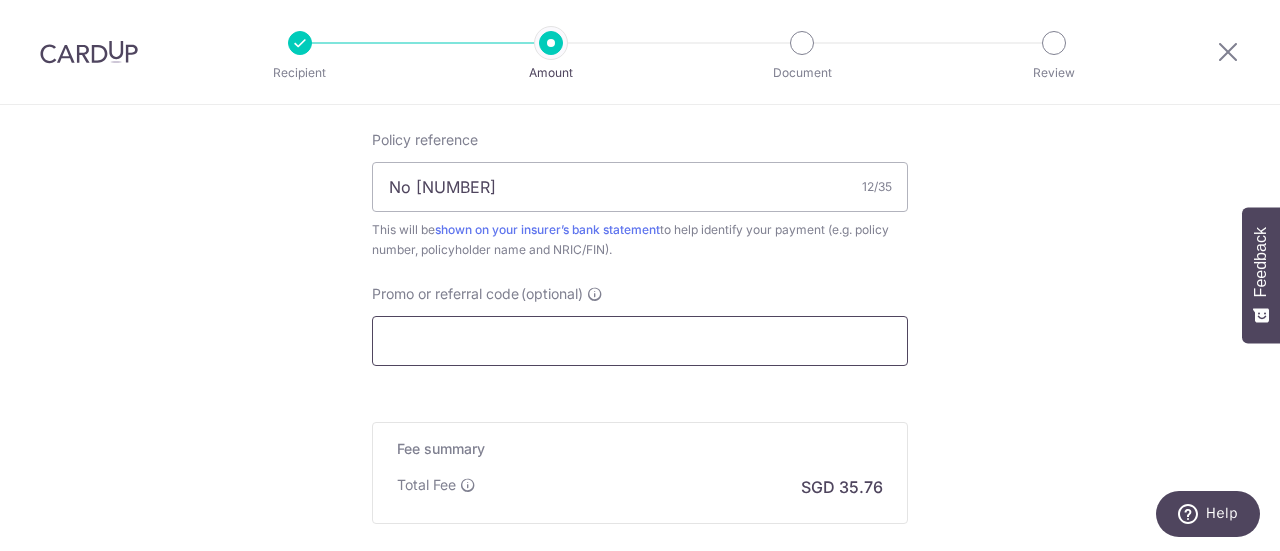 click on "Promo or referral code
(optional)" at bounding box center (640, 341) 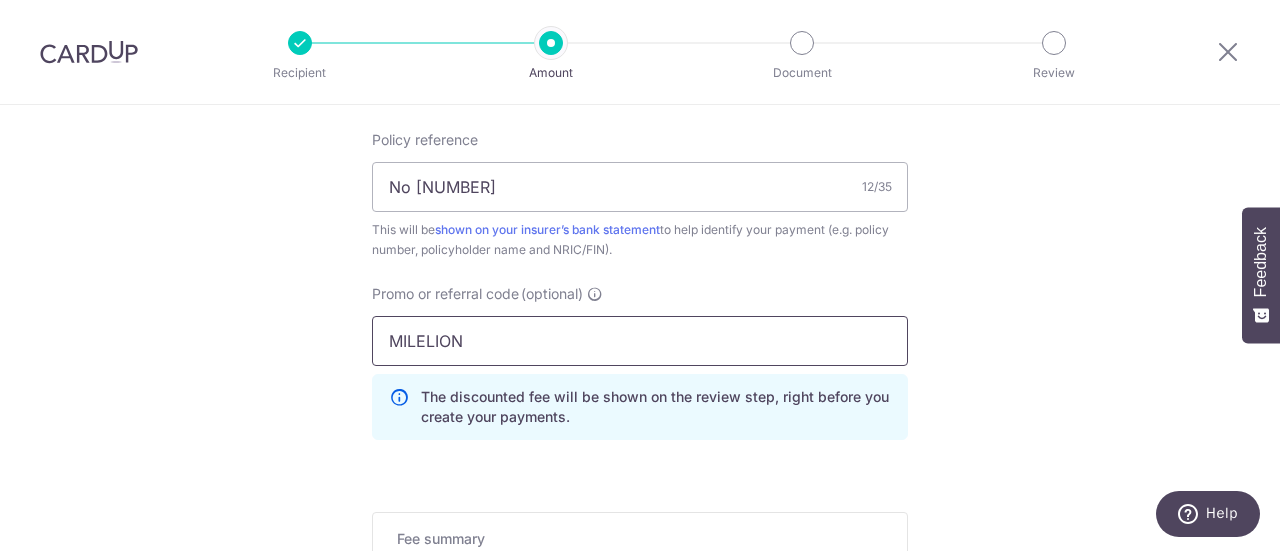 type on "MILELION" 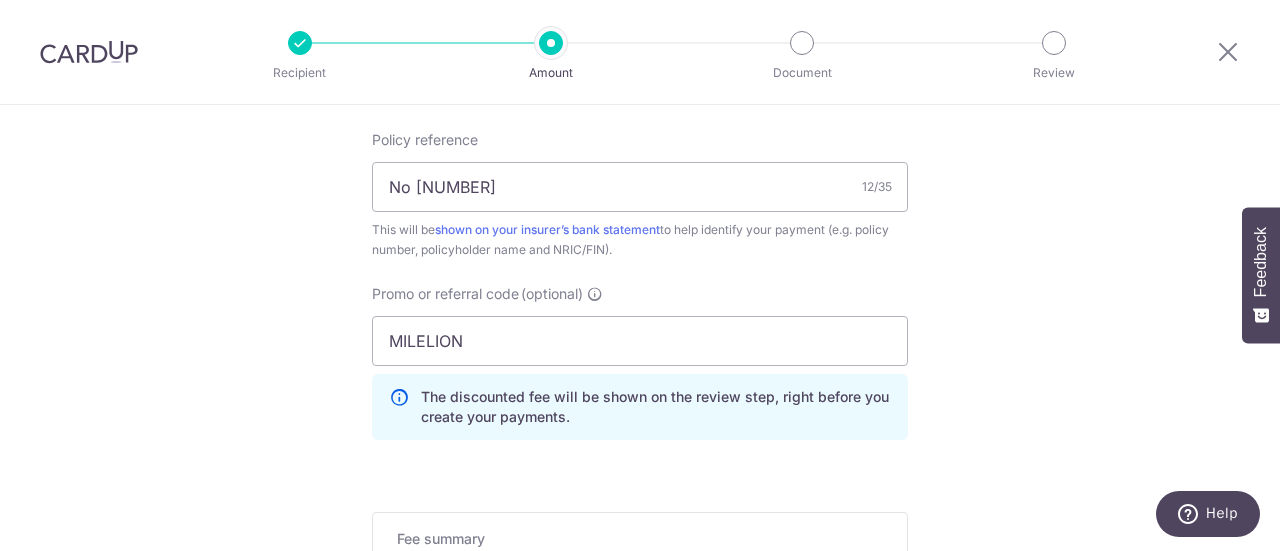 click on "Tell us more about your payment
Enter payment amount
SGD
1,375.35
1375.35
Select Card
**** 4108
Add credit card
Your Cards
**** 4108
Secure 256-bit SSL
Text
New card details
Card
Secure 256-bit SSL" at bounding box center (640, -121) 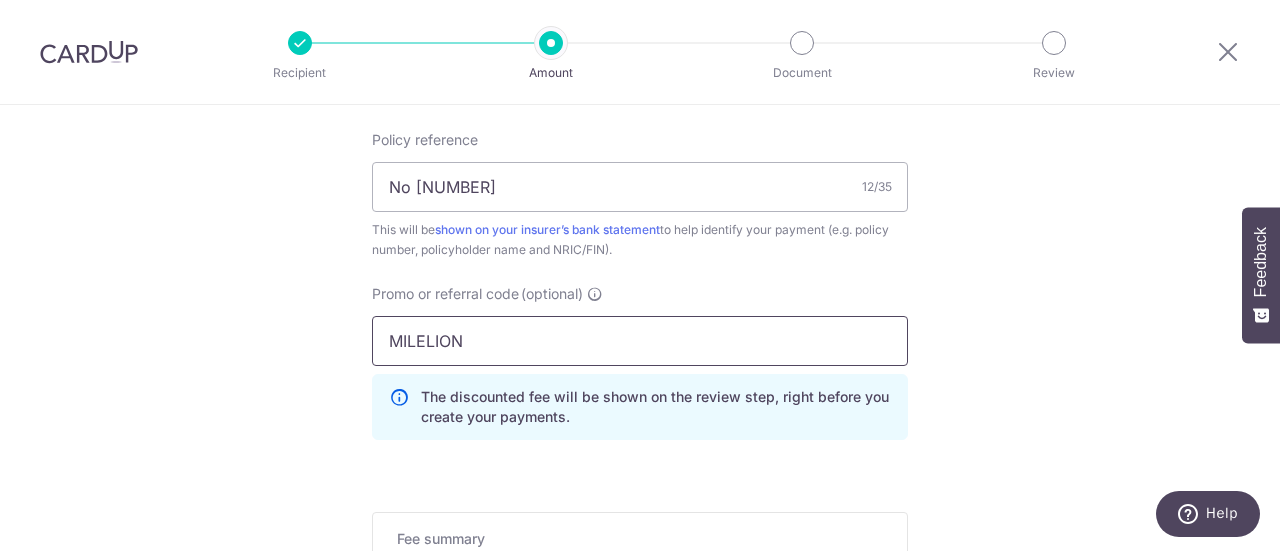click on "MILELION" at bounding box center [640, 341] 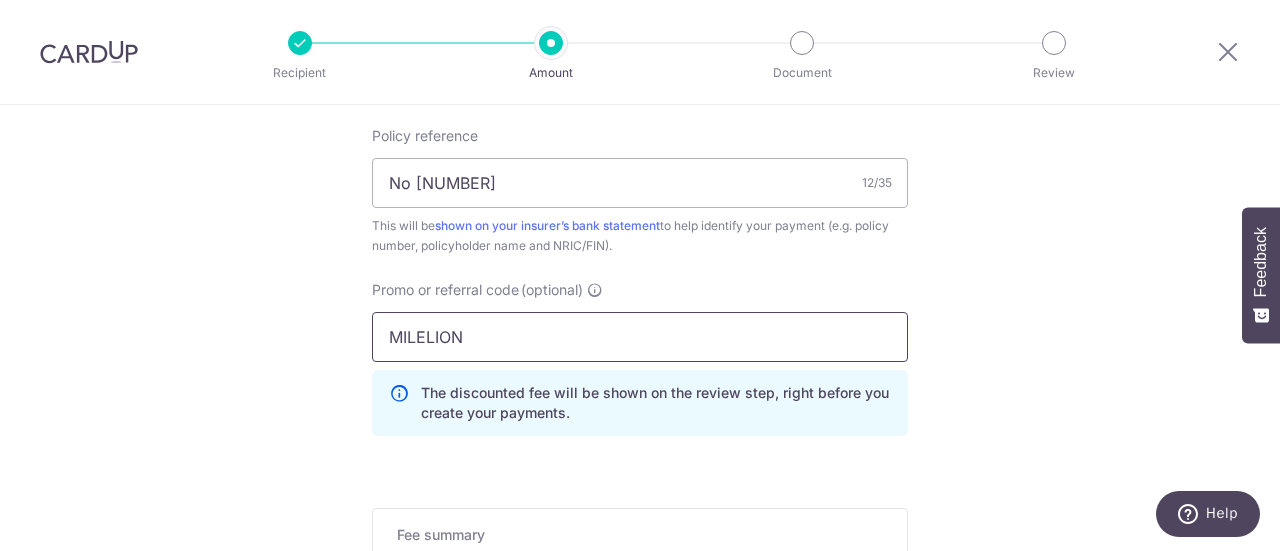 scroll, scrollTop: 1183, scrollLeft: 0, axis: vertical 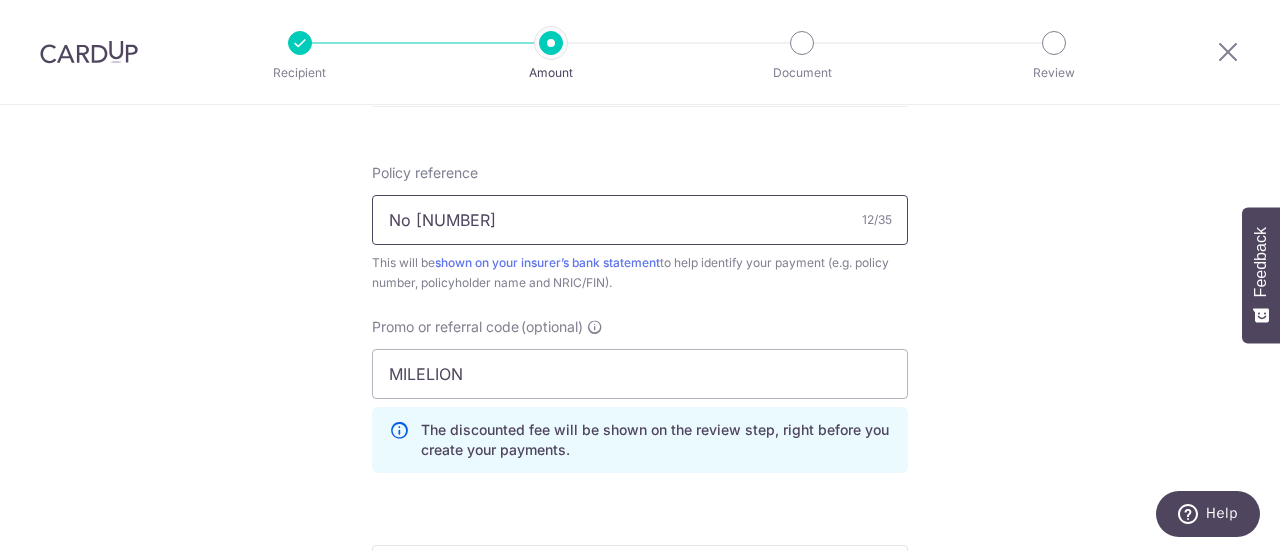 click on "No 74644169" at bounding box center (640, 220) 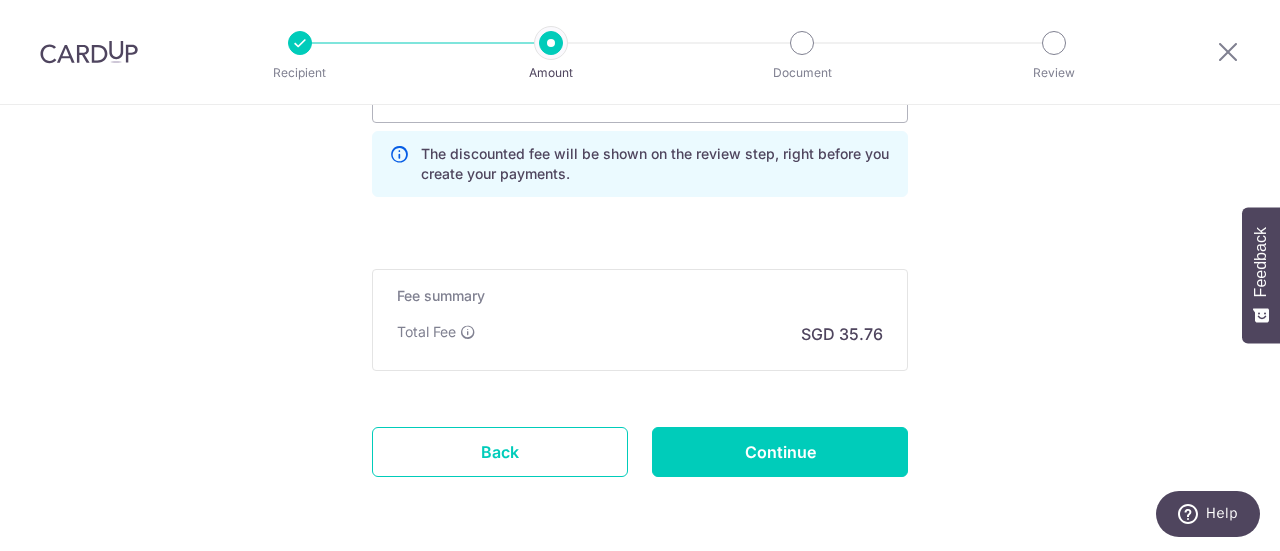 scroll, scrollTop: 1490, scrollLeft: 0, axis: vertical 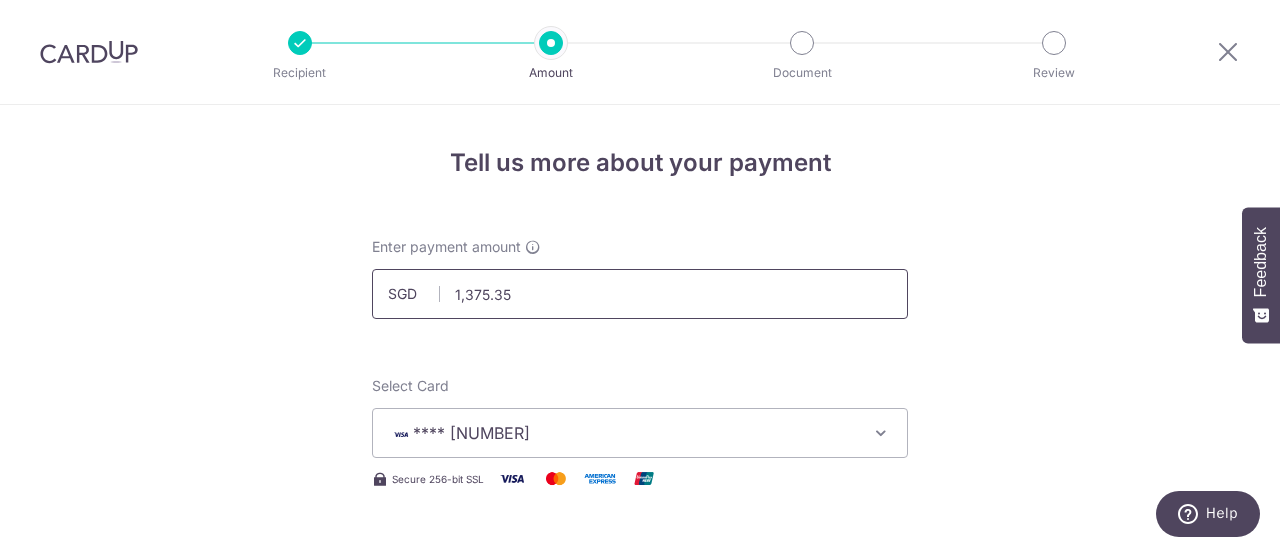 click on "1,375.35" at bounding box center (640, 294) 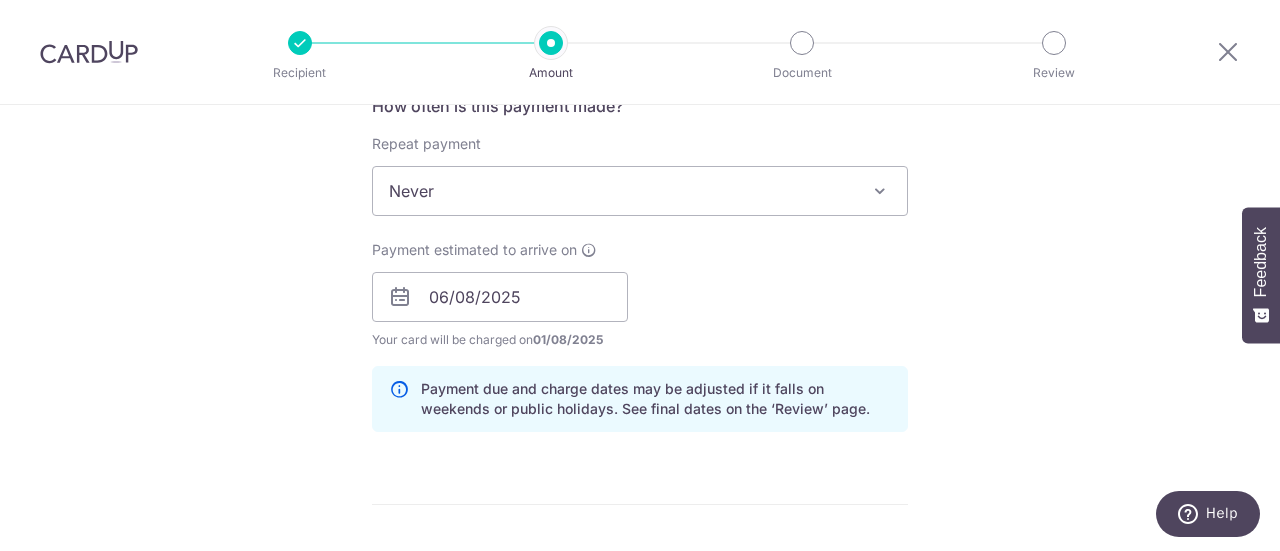 scroll, scrollTop: 720, scrollLeft: 0, axis: vertical 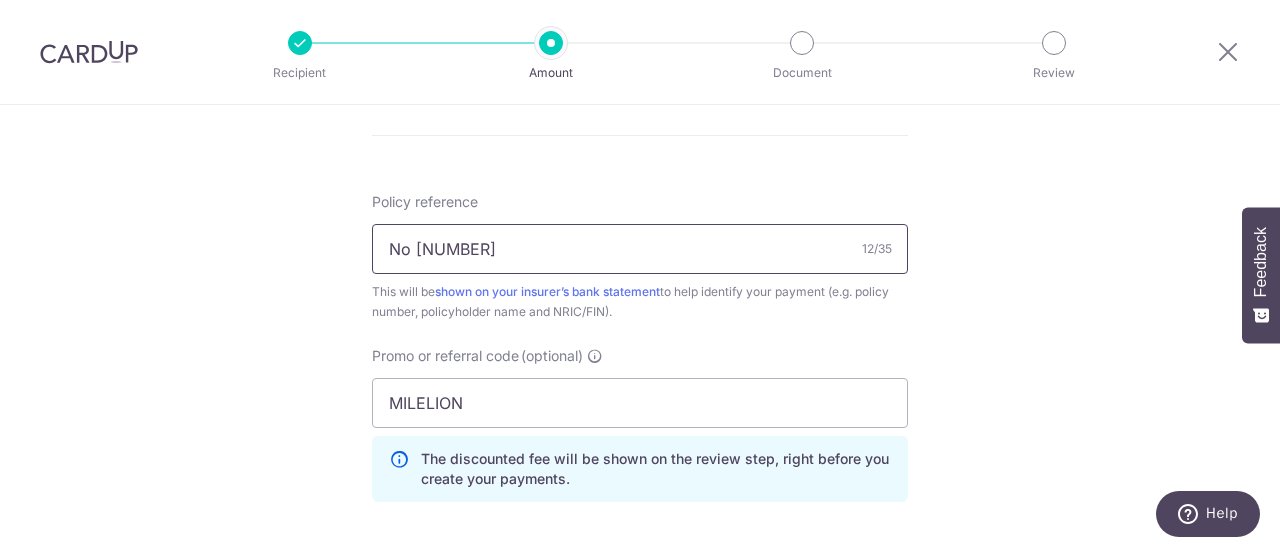 click on "No 74644169" at bounding box center (640, 249) 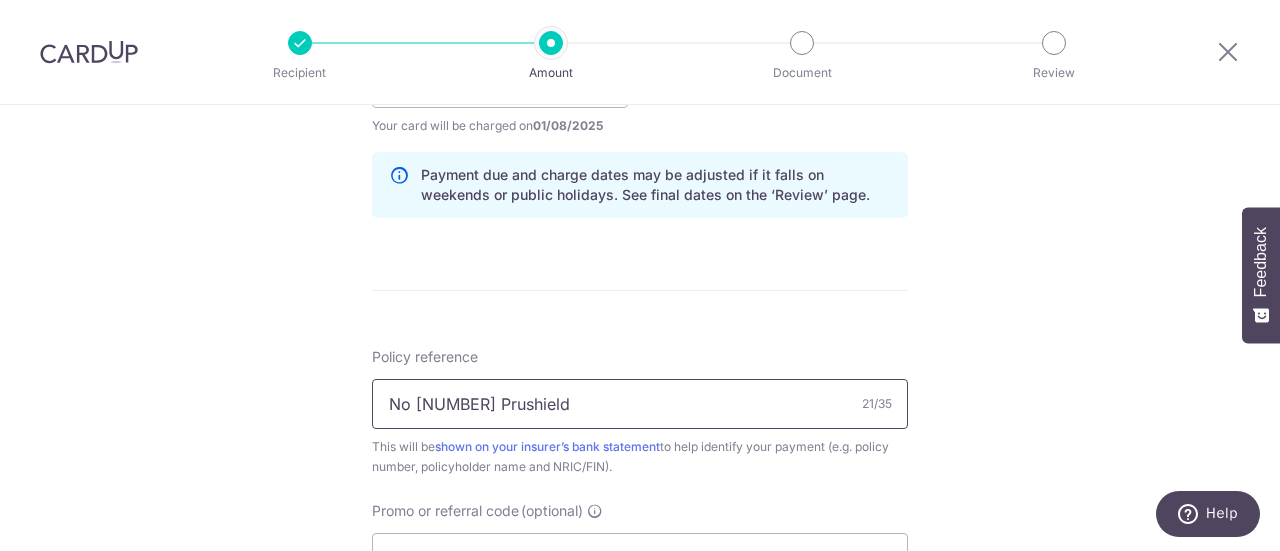 scroll, scrollTop: 1033, scrollLeft: 0, axis: vertical 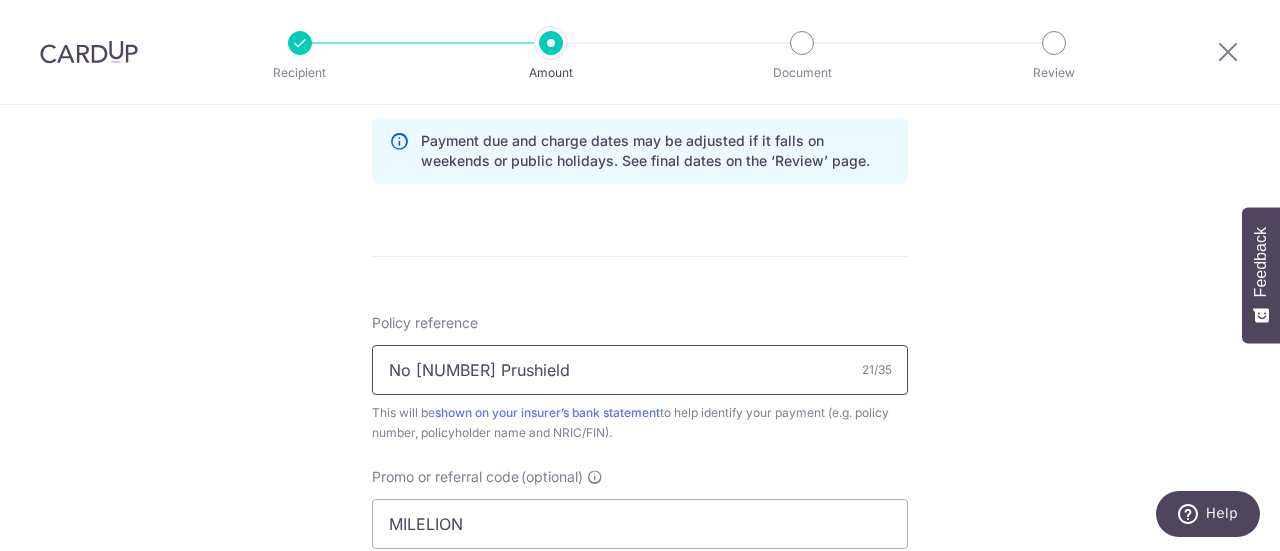 click on "No 74644169 Prushield" at bounding box center [640, 370] 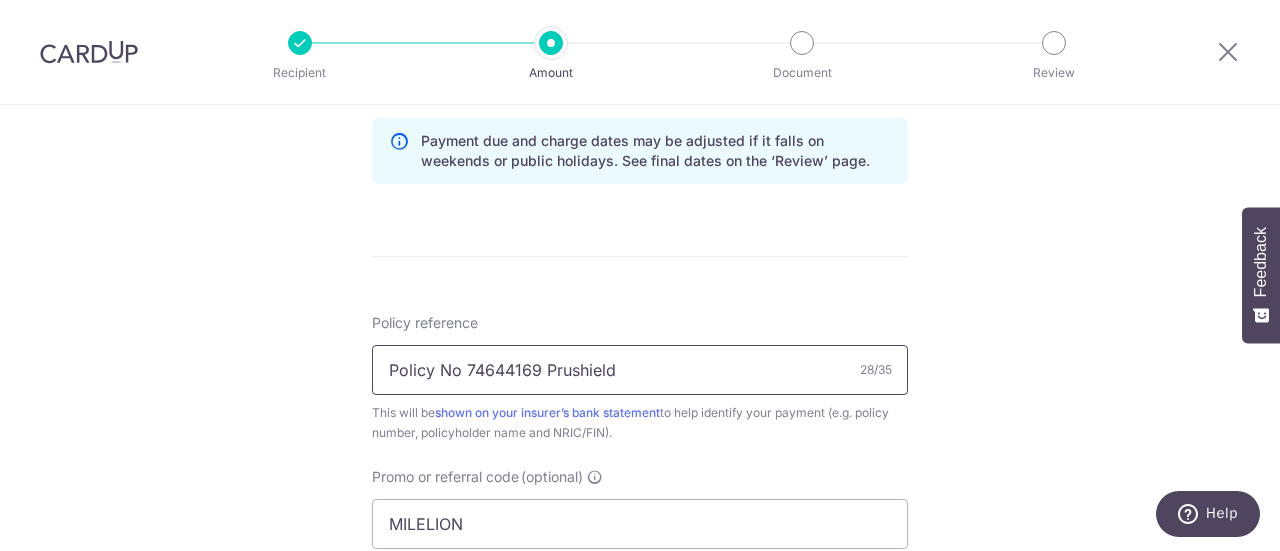 type on "Policy No 74644169 Prushield" 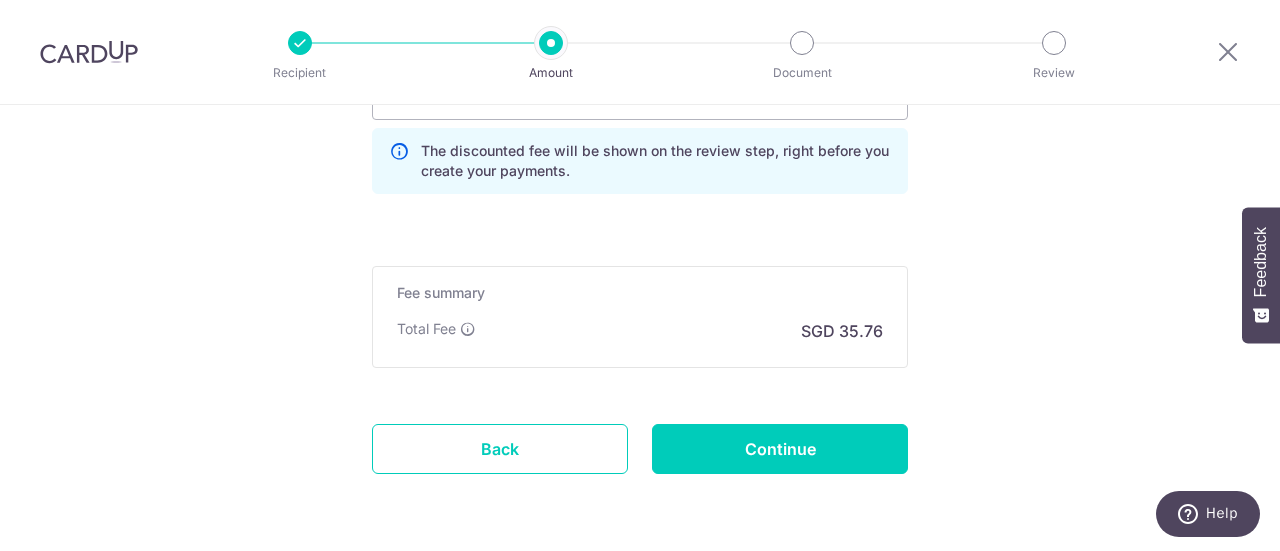 scroll, scrollTop: 1528, scrollLeft: 0, axis: vertical 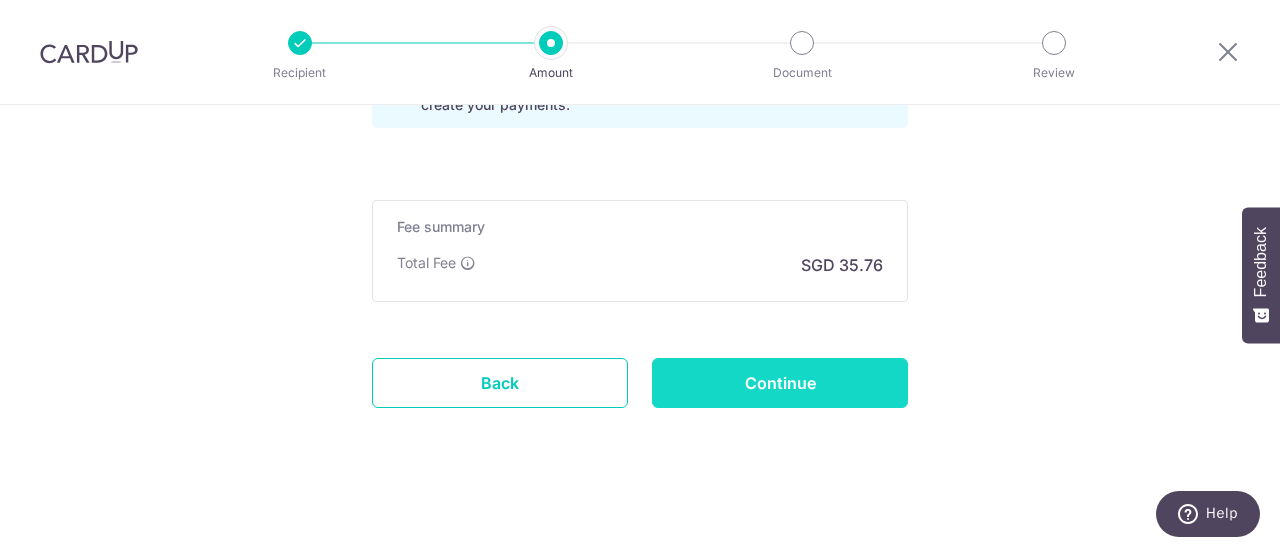click on "Continue" at bounding box center [780, 383] 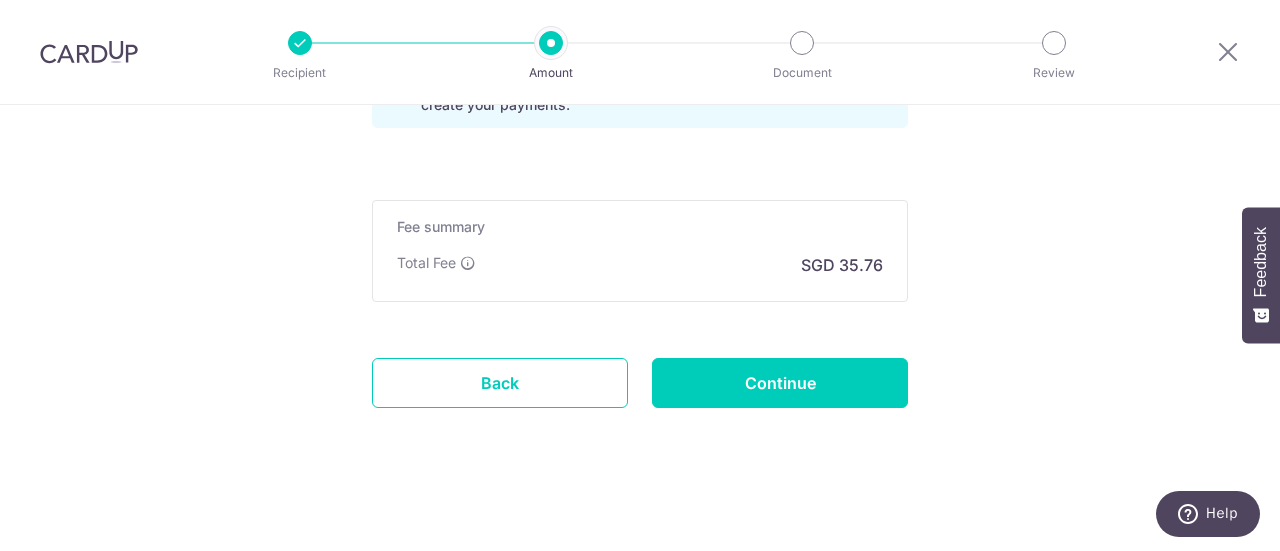 type on "Create Schedule" 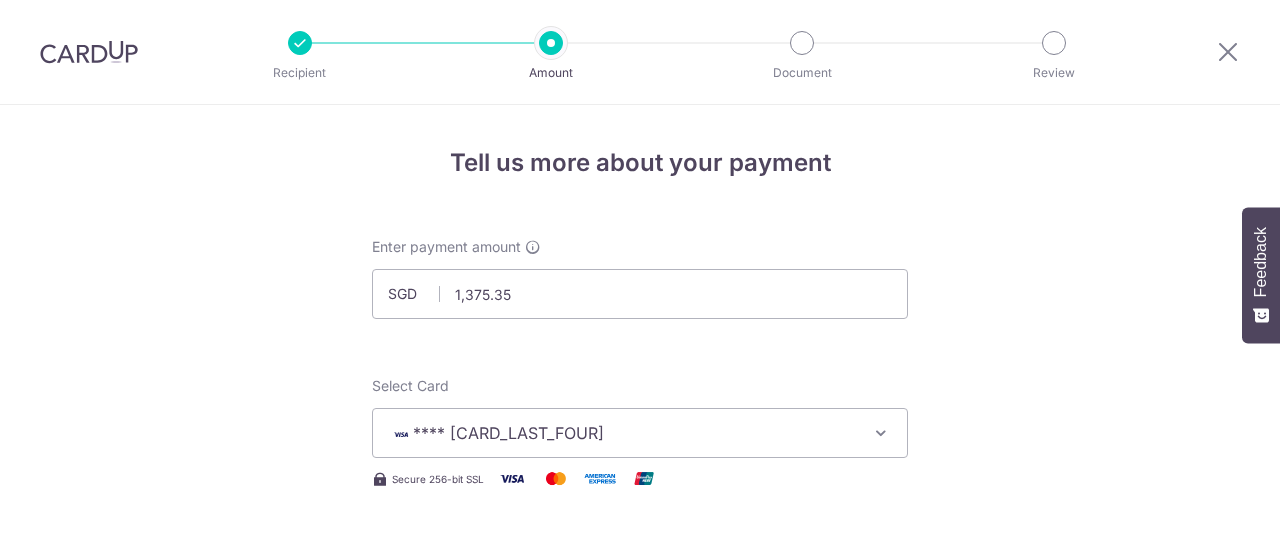 scroll, scrollTop: 0, scrollLeft: 0, axis: both 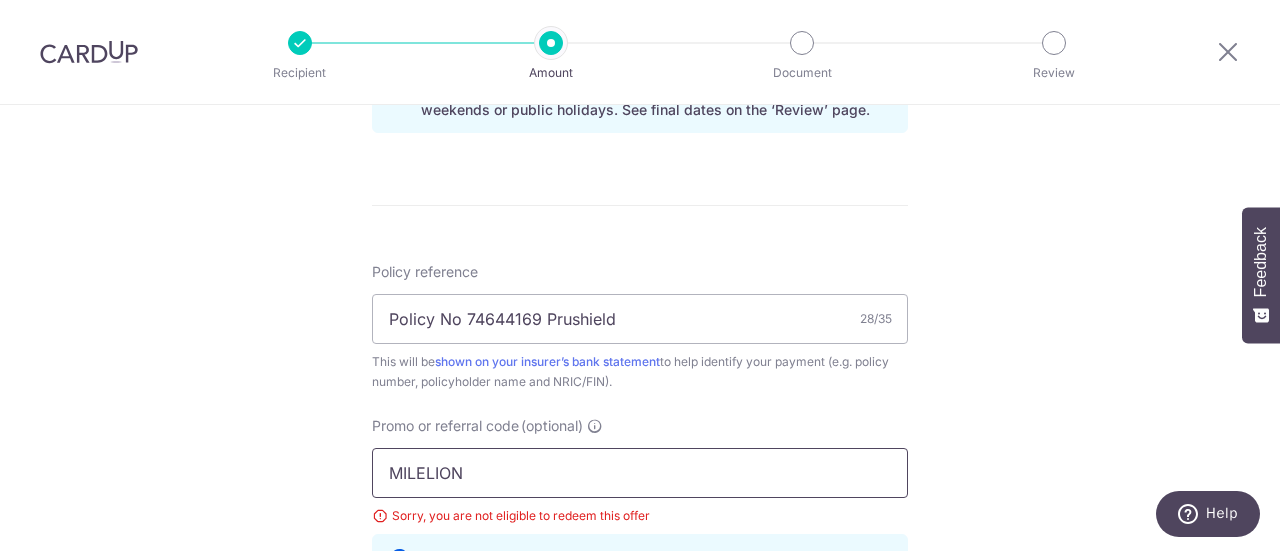 click on "MILELION" at bounding box center (640, 473) 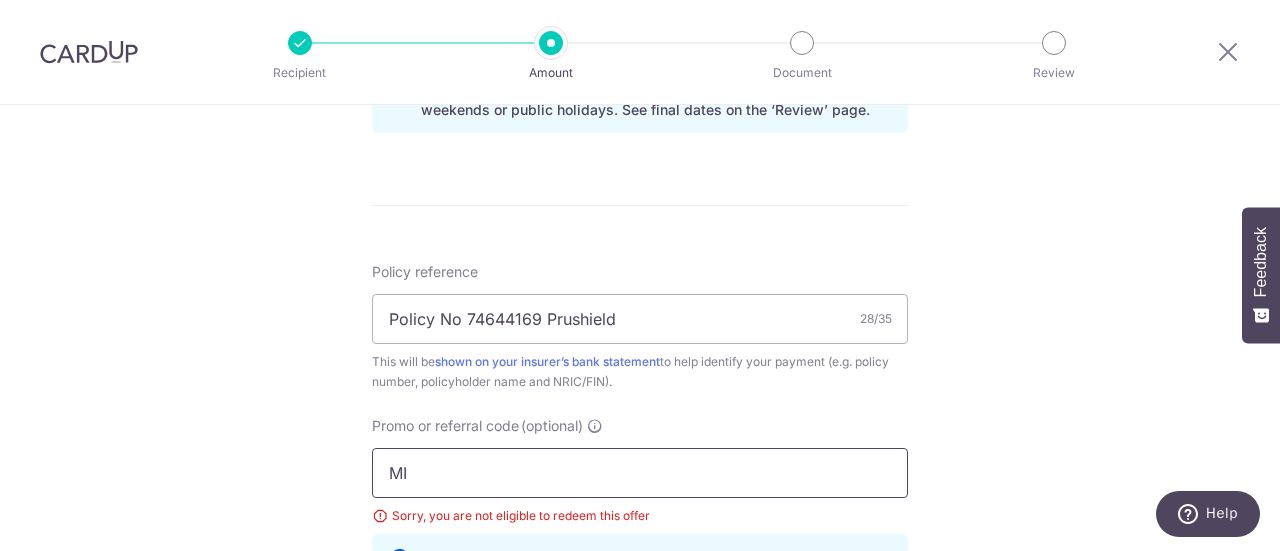 type on "M" 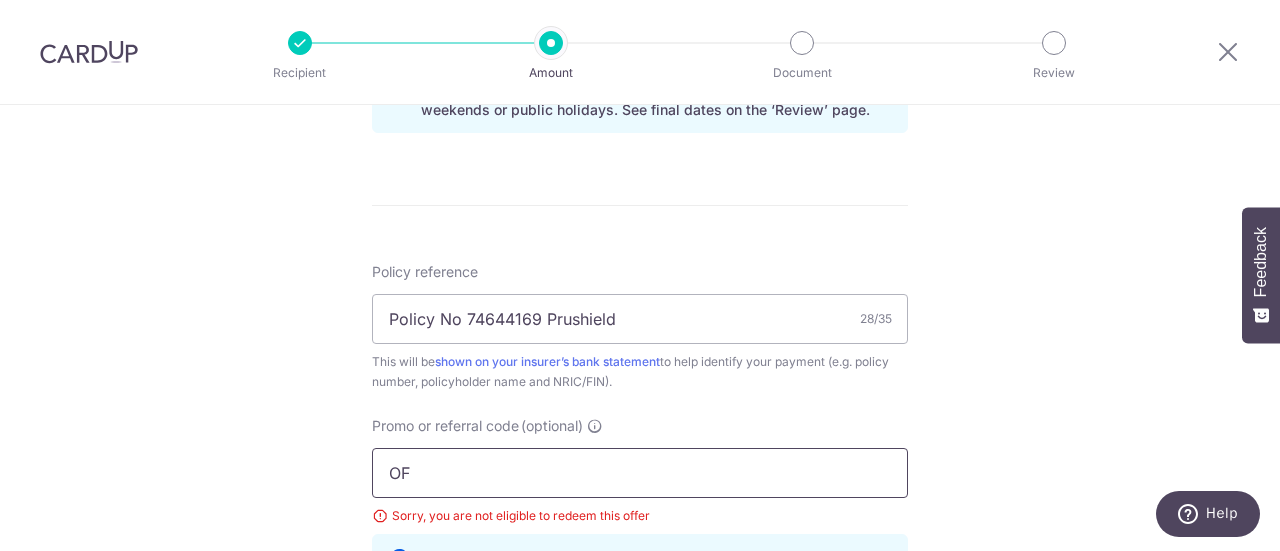 type on "O" 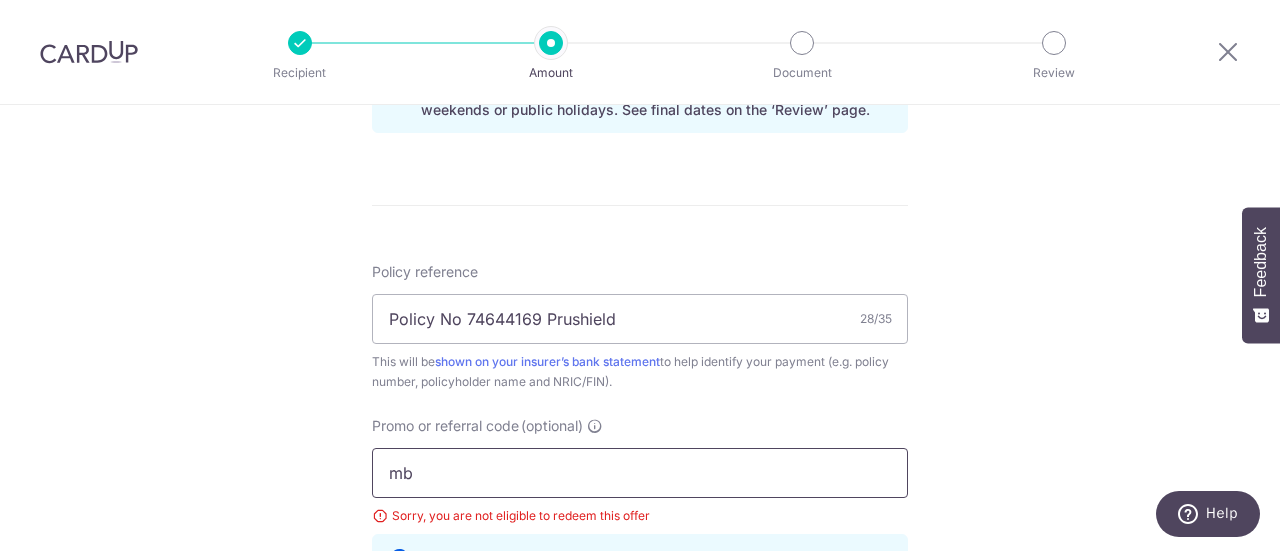 type on "m" 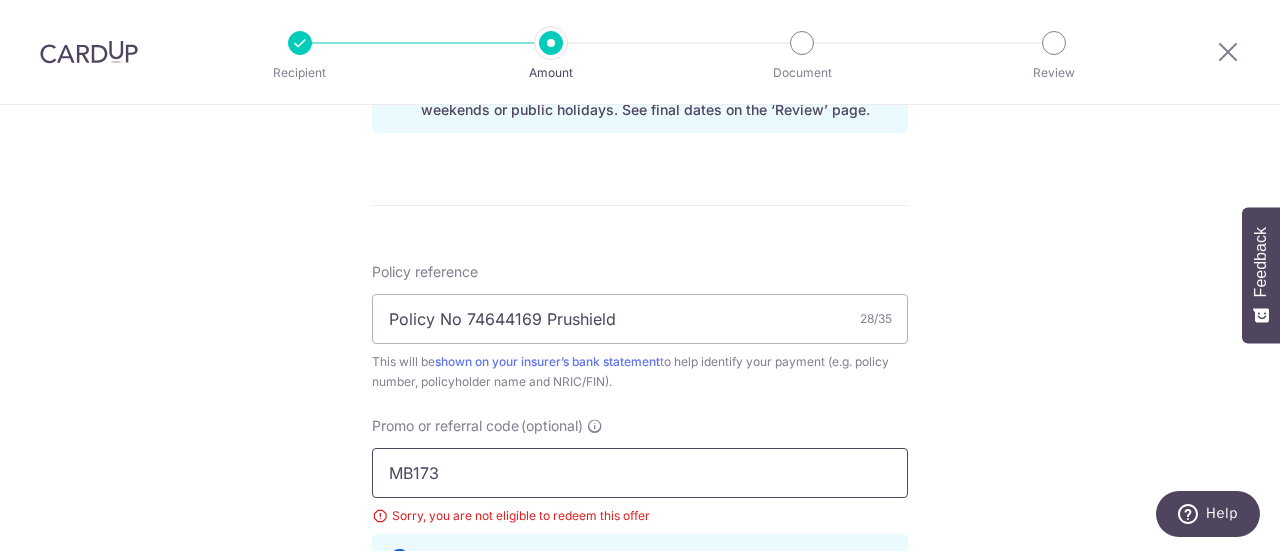 type on "MB173" 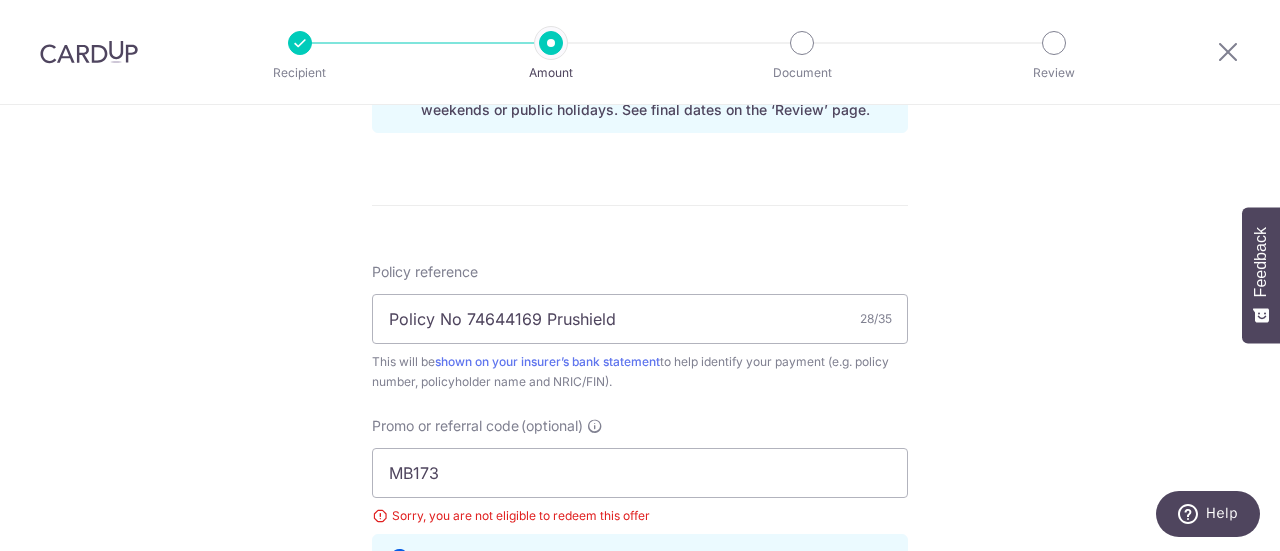 click on "Tell us more about your payment
Enter payment amount
SGD
1,375.35
1375.35
Select Card
**** 4108
Add credit card
Your Cards
**** 4108
Secure 256-bit SSL
Text
New card details
Card
Secure 256-bit SSL" at bounding box center [640, 25] 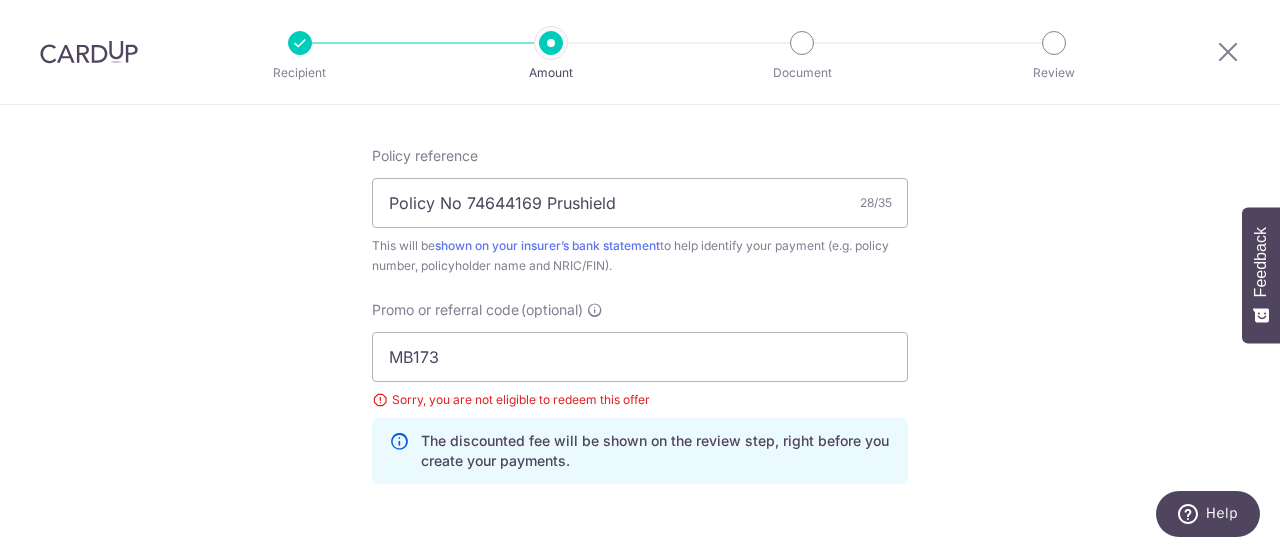 scroll, scrollTop: 1248, scrollLeft: 0, axis: vertical 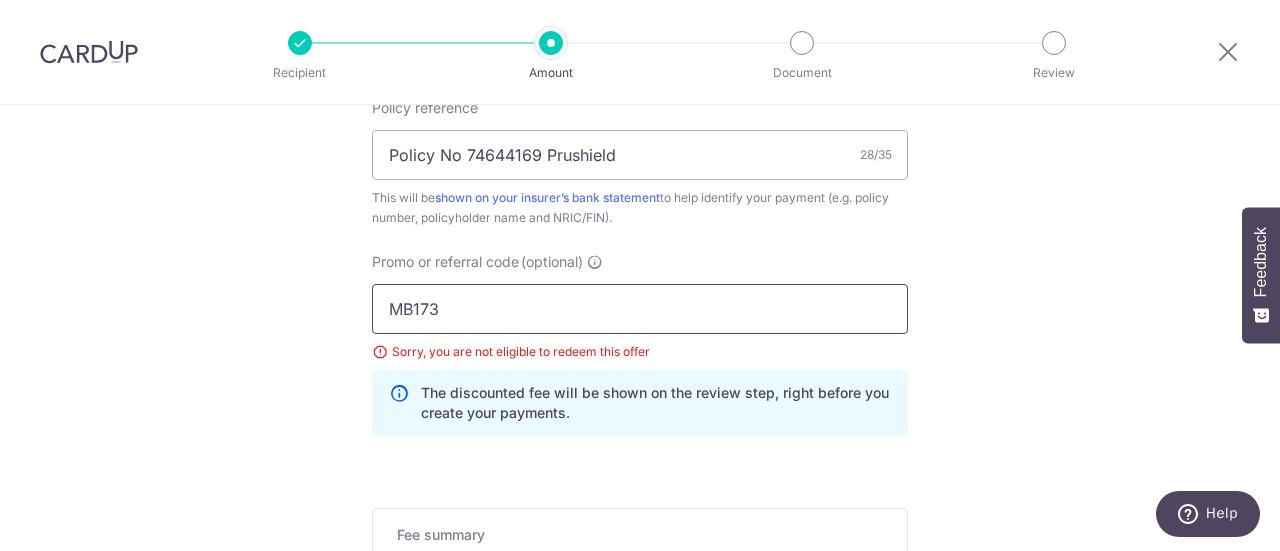 click on "MB173" at bounding box center (640, 309) 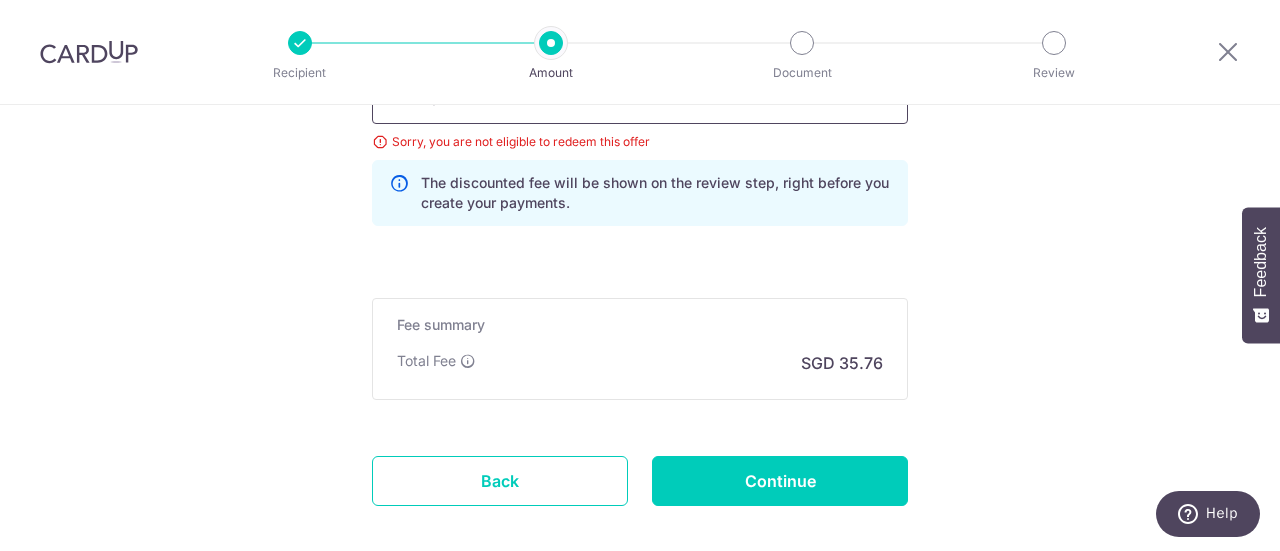 scroll, scrollTop: 1477, scrollLeft: 0, axis: vertical 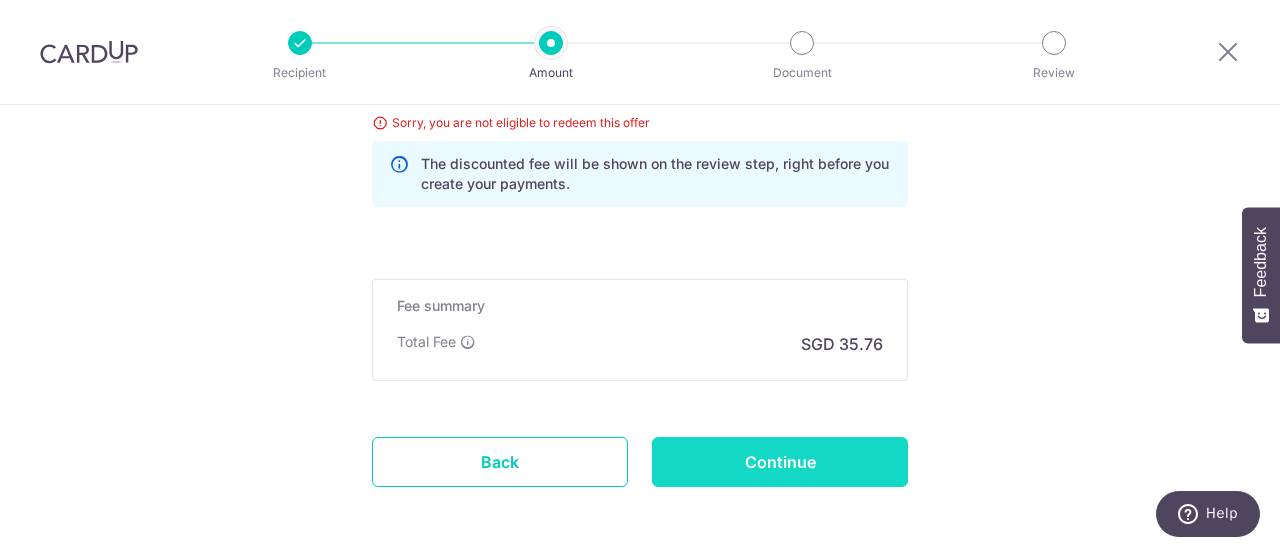 click on "Continue" at bounding box center [780, 462] 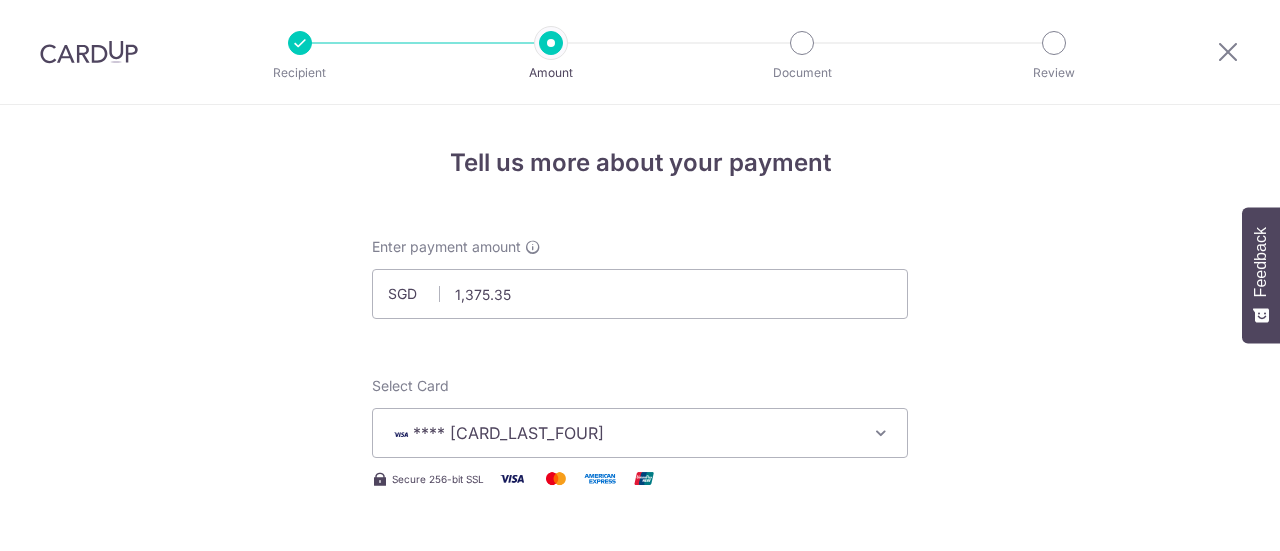 scroll, scrollTop: 0, scrollLeft: 0, axis: both 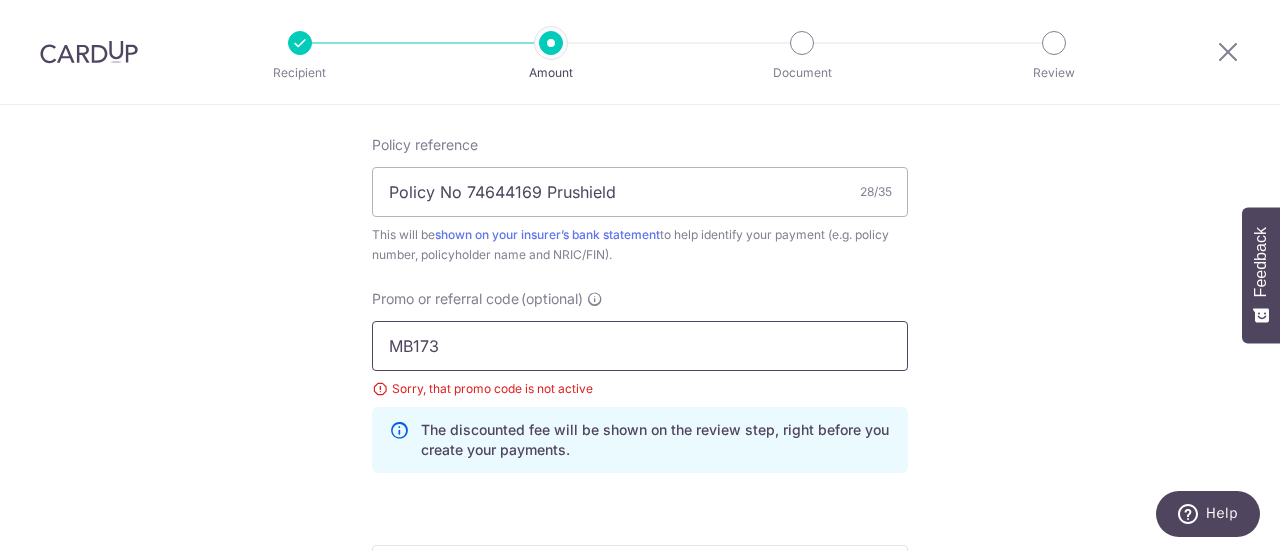click on "MB173" at bounding box center [640, 346] 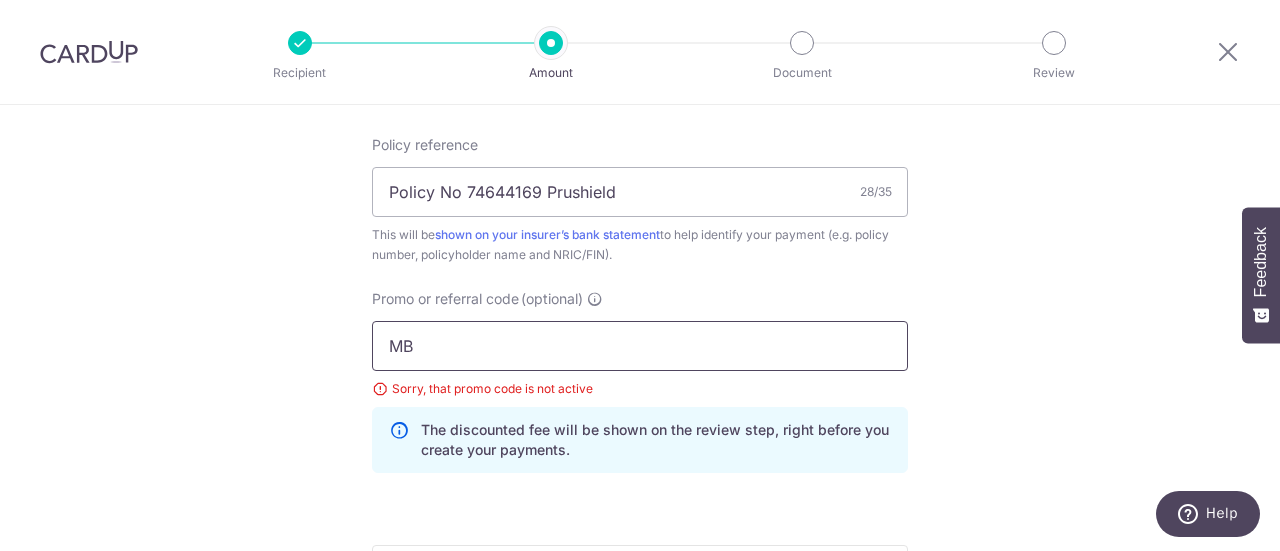type on "M" 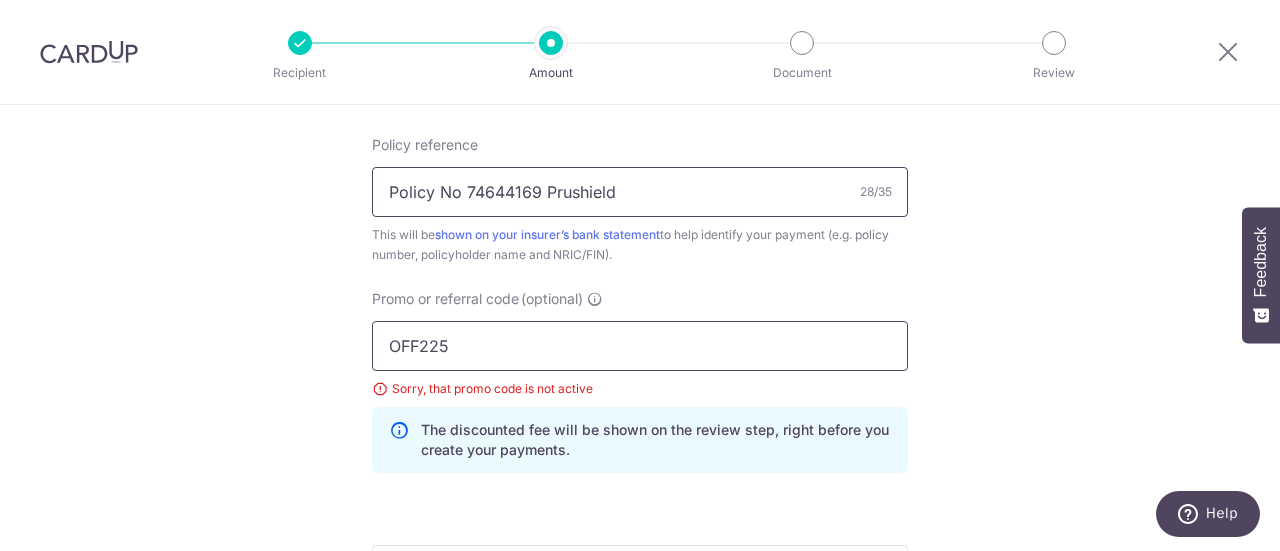 type on "OFF225" 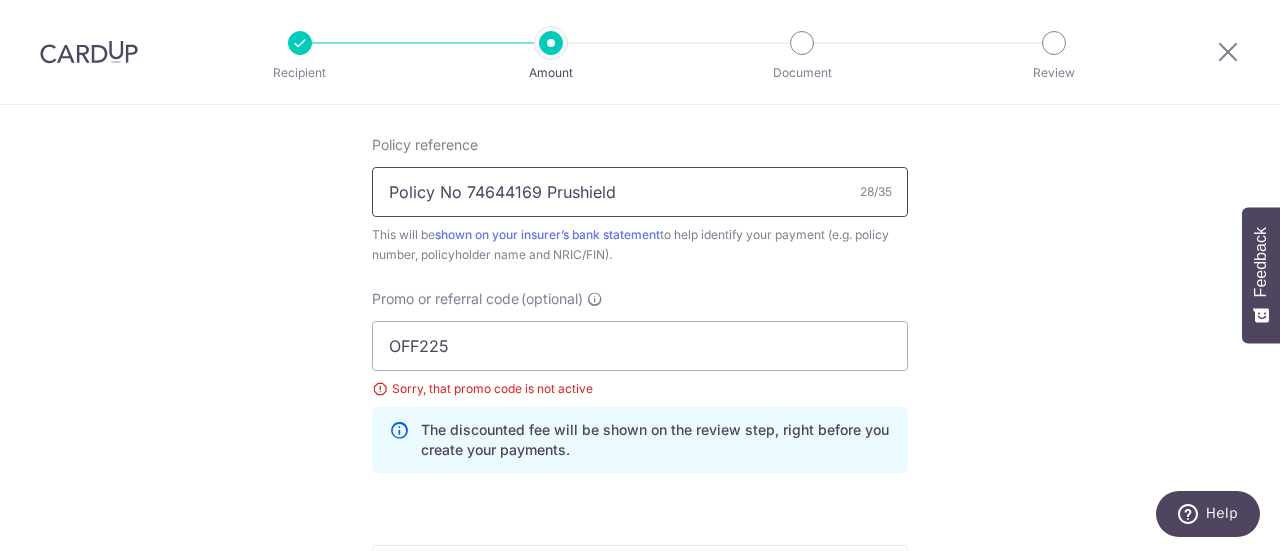 click on "Policy No 74644169 Prushield" at bounding box center (640, 192) 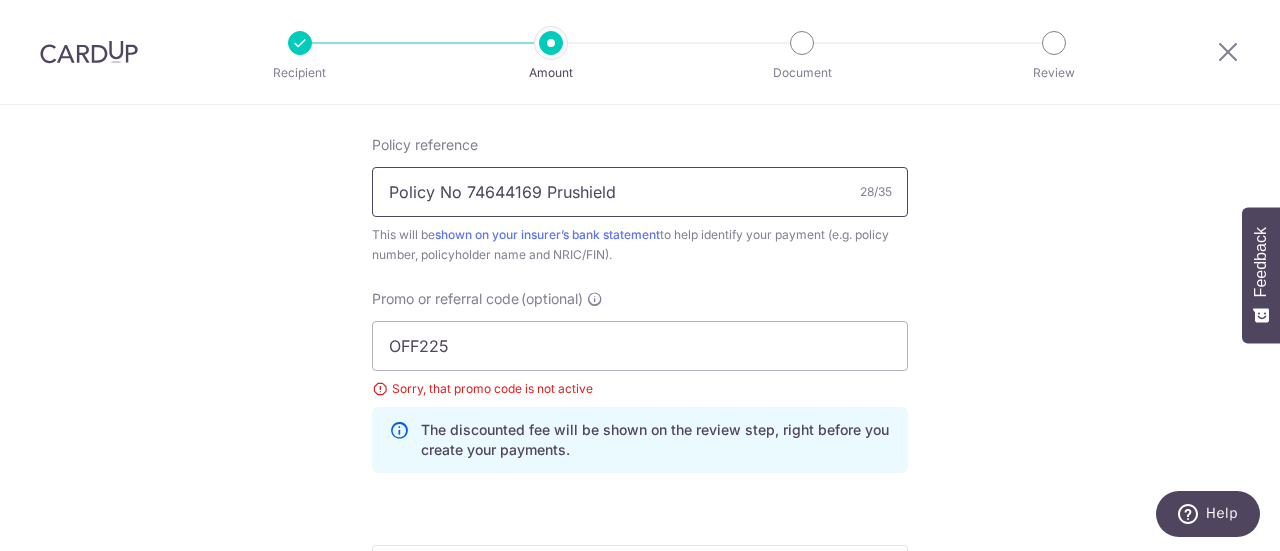 click on "Policy No 74644169 Prushield" at bounding box center [640, 192] 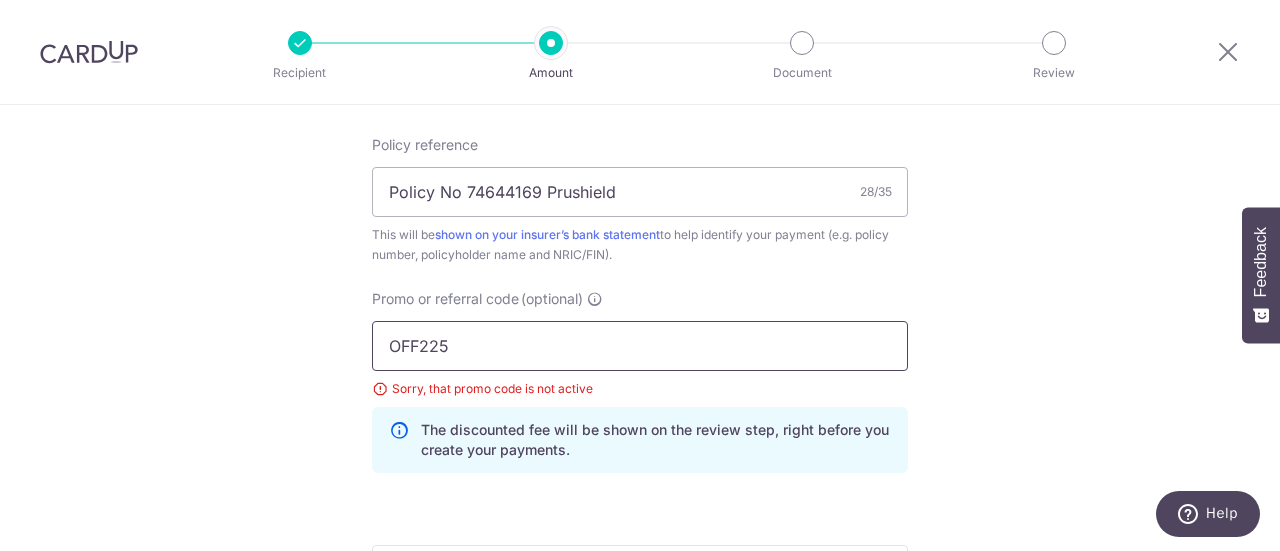 click on "OFF225" at bounding box center (640, 346) 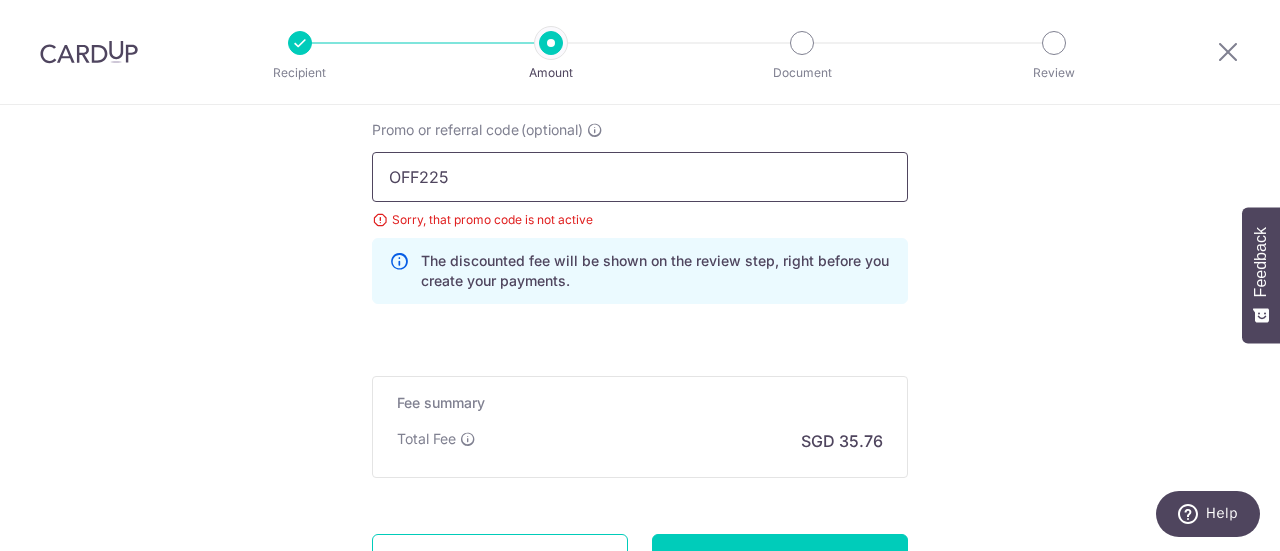 scroll, scrollTop: 1371, scrollLeft: 0, axis: vertical 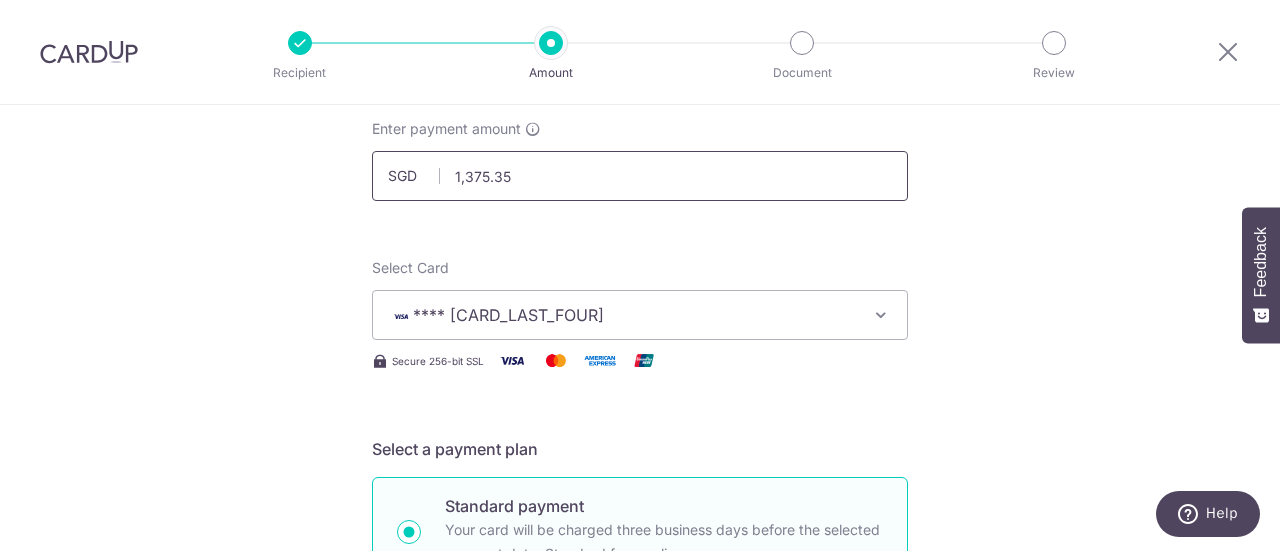 drag, startPoint x: 540, startPoint y: 168, endPoint x: 651, endPoint y: 193, distance: 113.78049 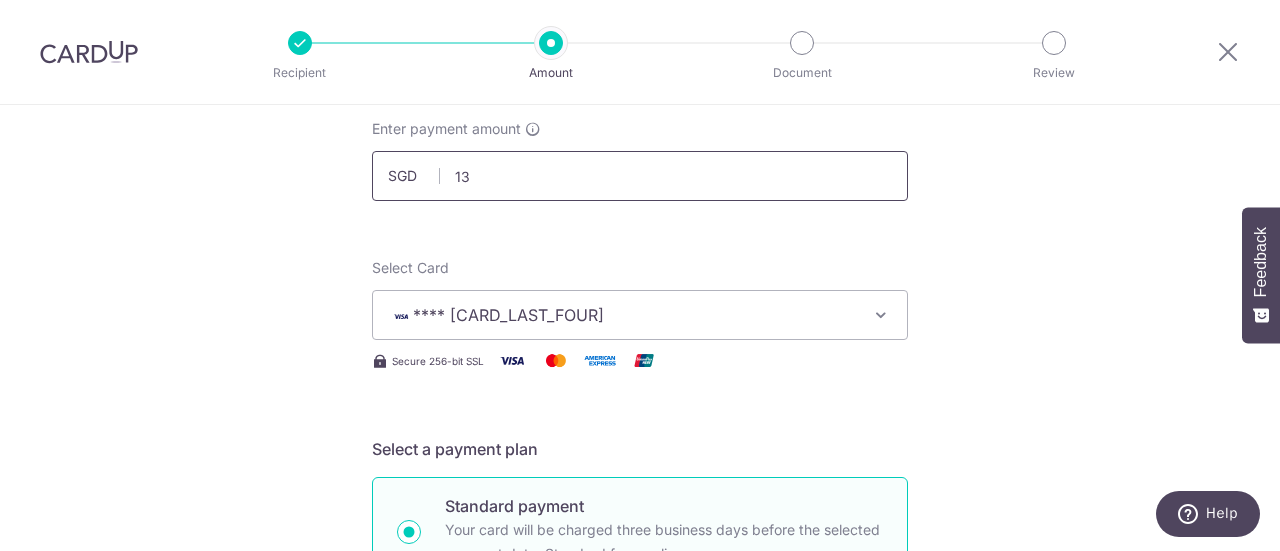 type on "1" 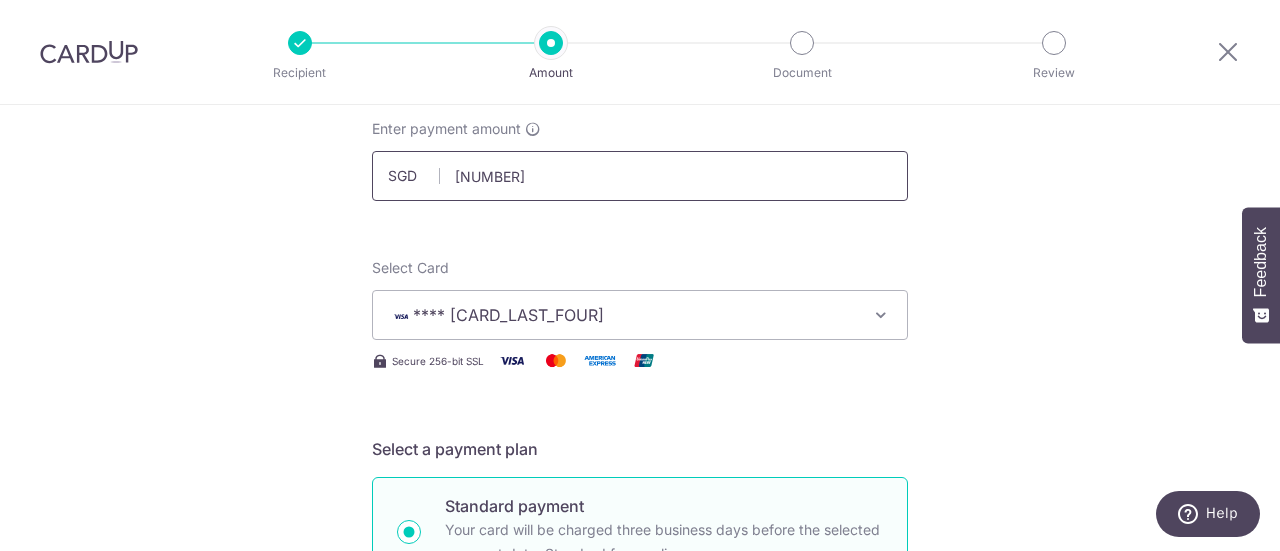 click on "1369.20" at bounding box center [640, 176] 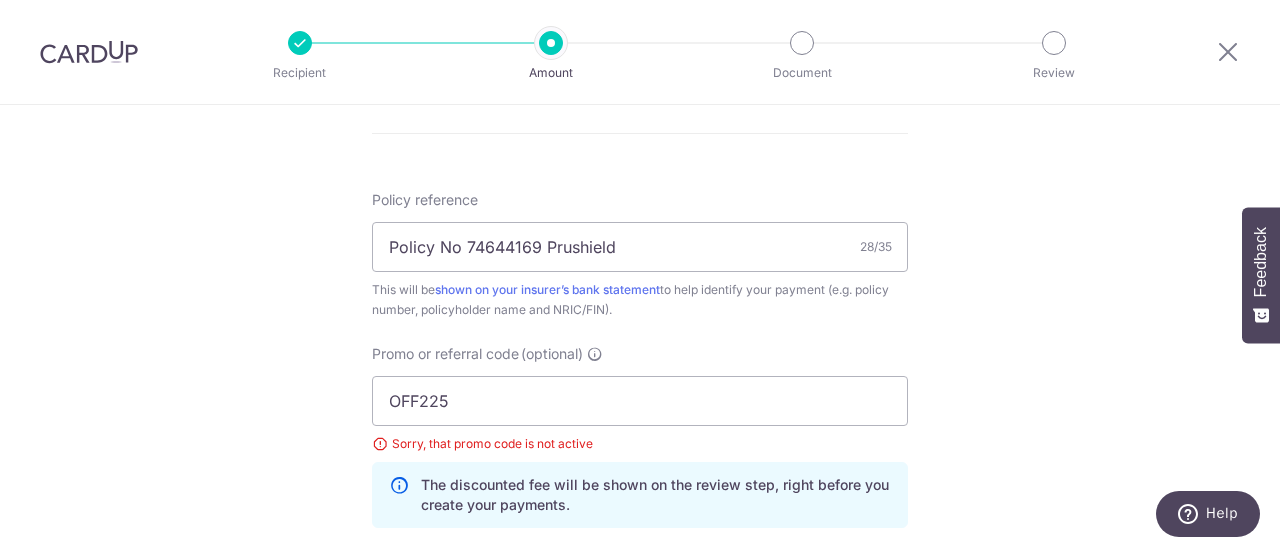 scroll, scrollTop: 1181, scrollLeft: 0, axis: vertical 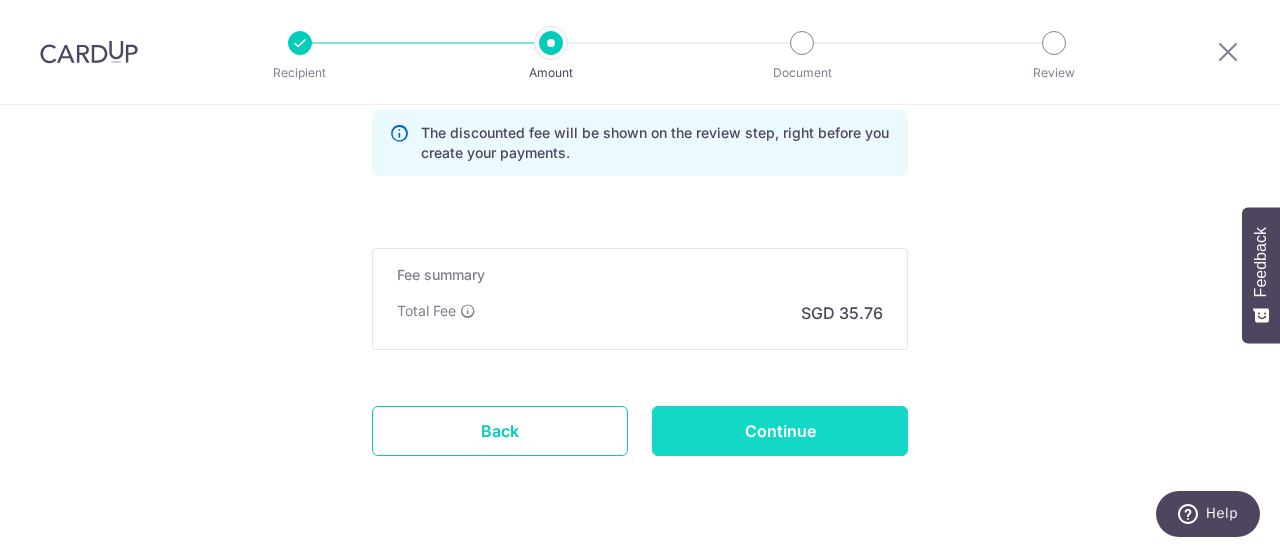 click on "Continue" at bounding box center (780, 431) 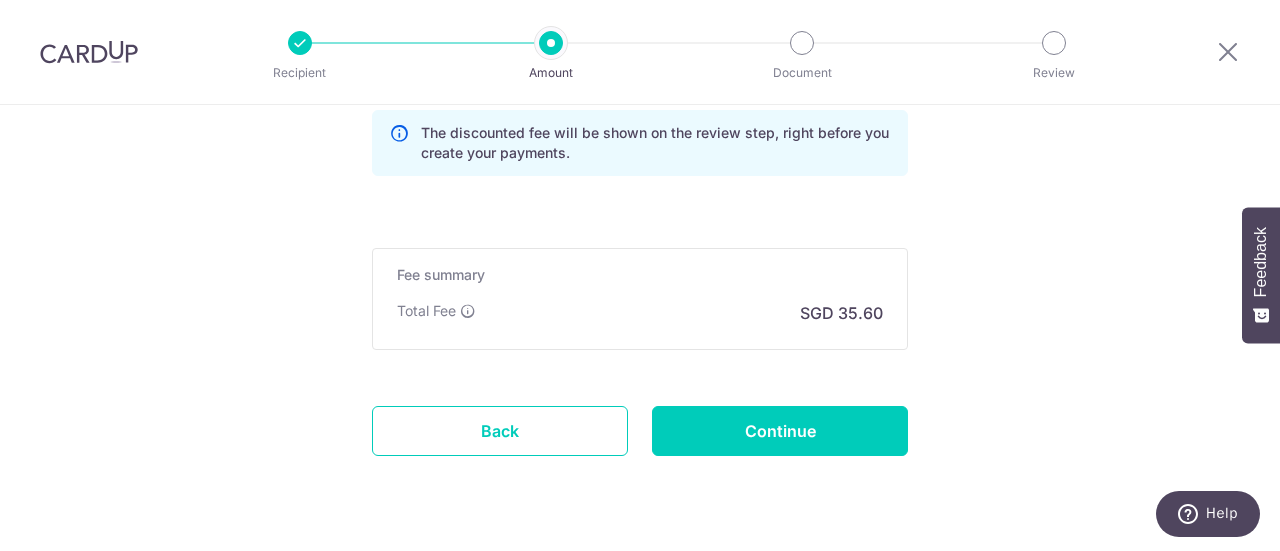 type on "Update Schedule" 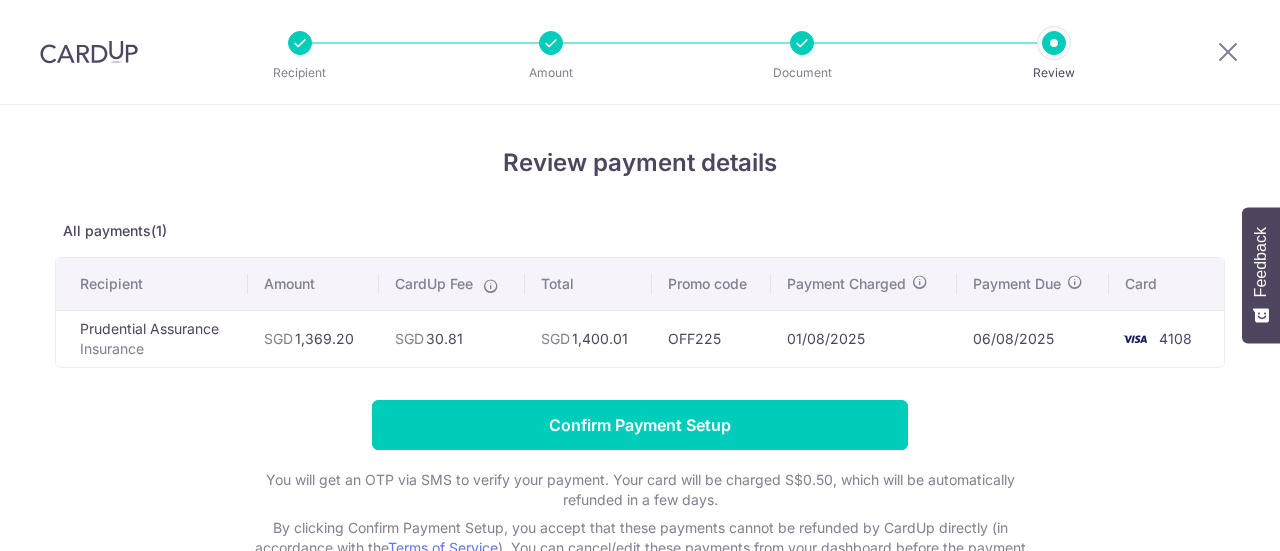 scroll, scrollTop: 0, scrollLeft: 0, axis: both 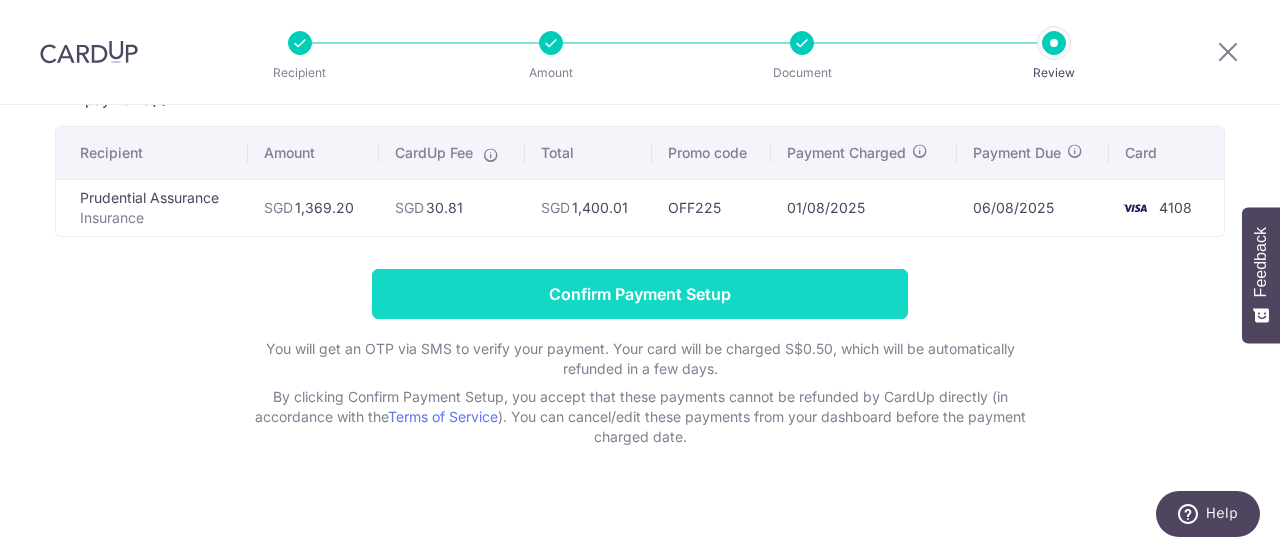click on "Confirm Payment Setup" at bounding box center [640, 294] 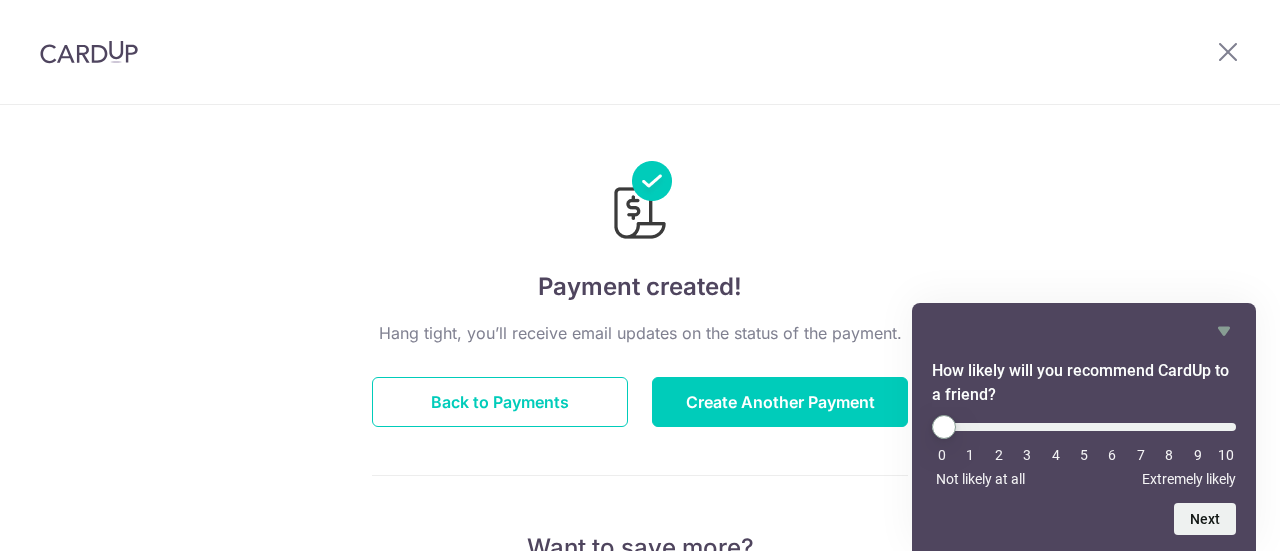 scroll, scrollTop: 0, scrollLeft: 0, axis: both 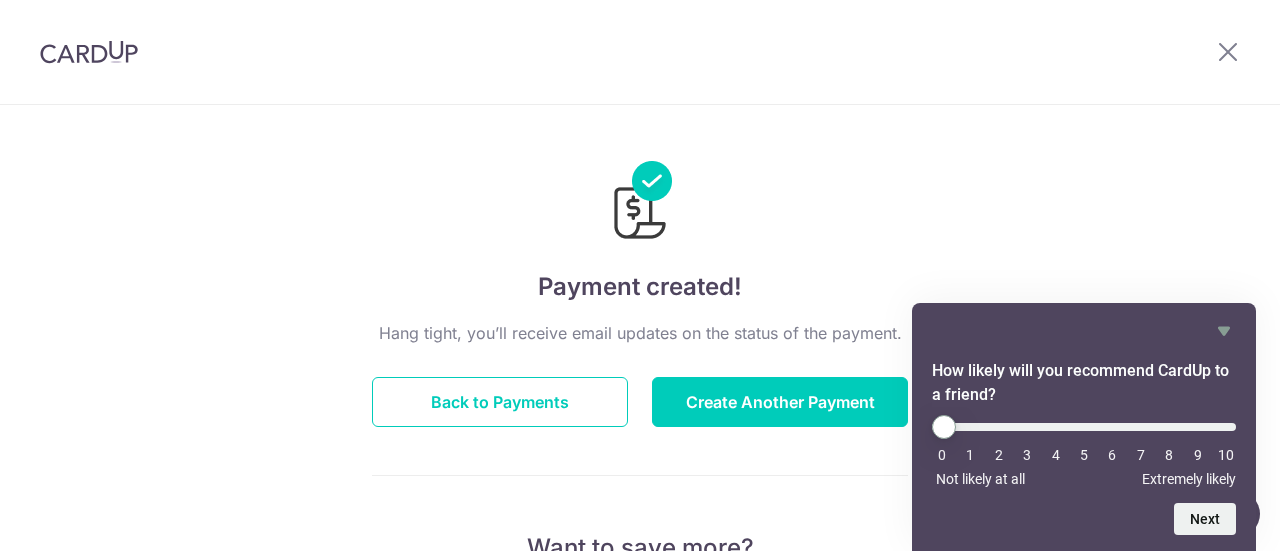 click on "Payment created!
Hang tight, you’ll receive email updates on the status of the payment.
Back to Payments
Create Another Payment
Want to save more?
Invite your friends and save on next your payment
My Referral Code
[REFERRAL_CODE]
Copy Code
Copied
Facebook
Twitter
WhatsApp
Email" at bounding box center [640, 639] 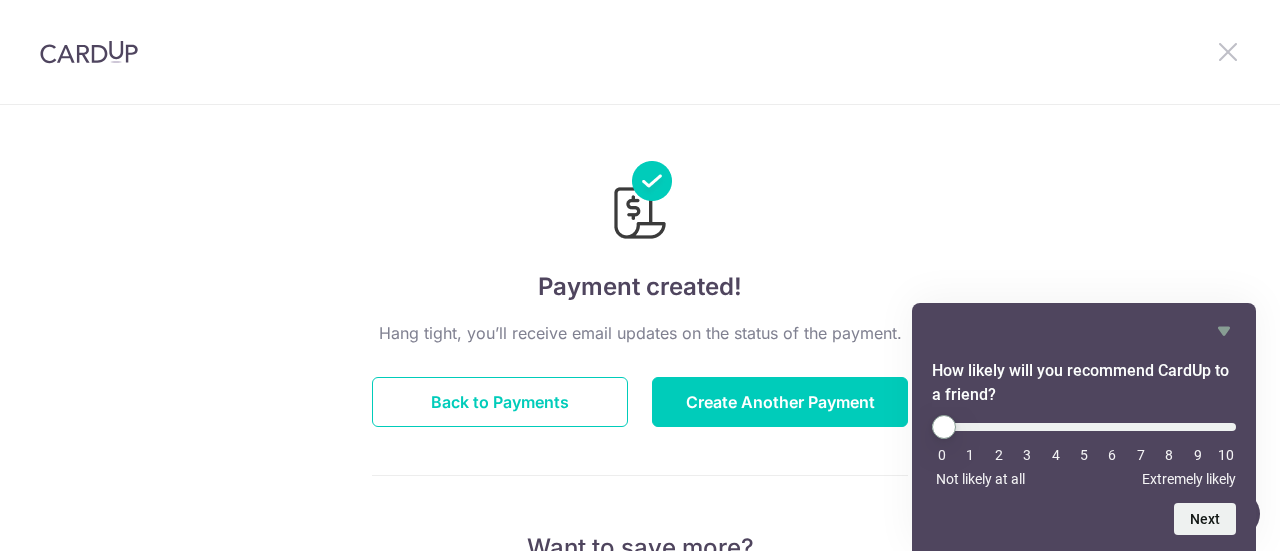 click at bounding box center (1228, 51) 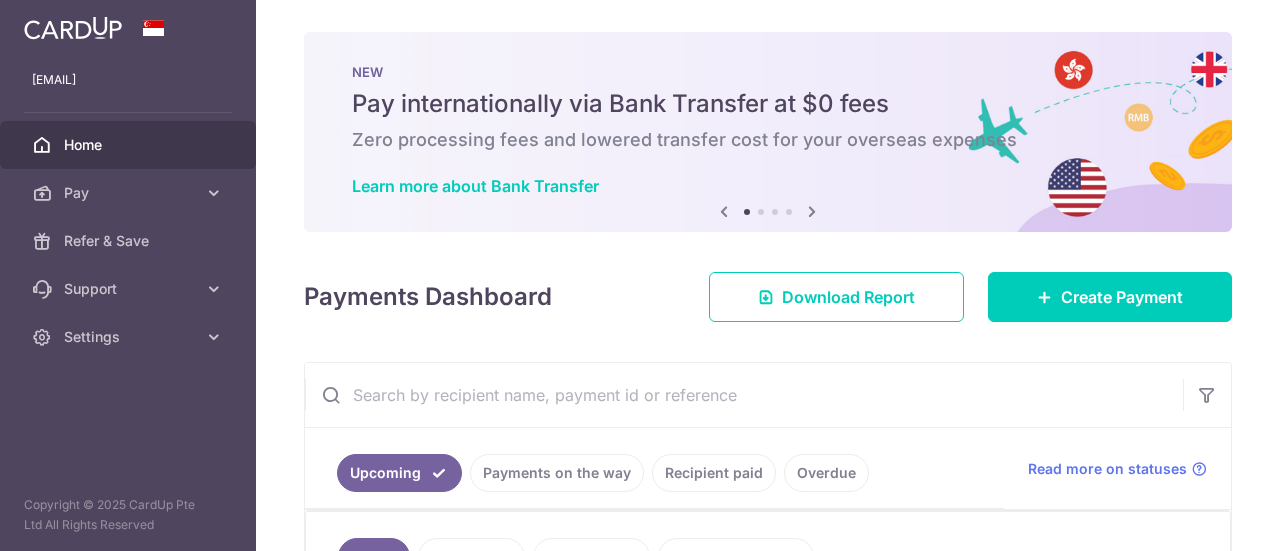 scroll, scrollTop: 0, scrollLeft: 0, axis: both 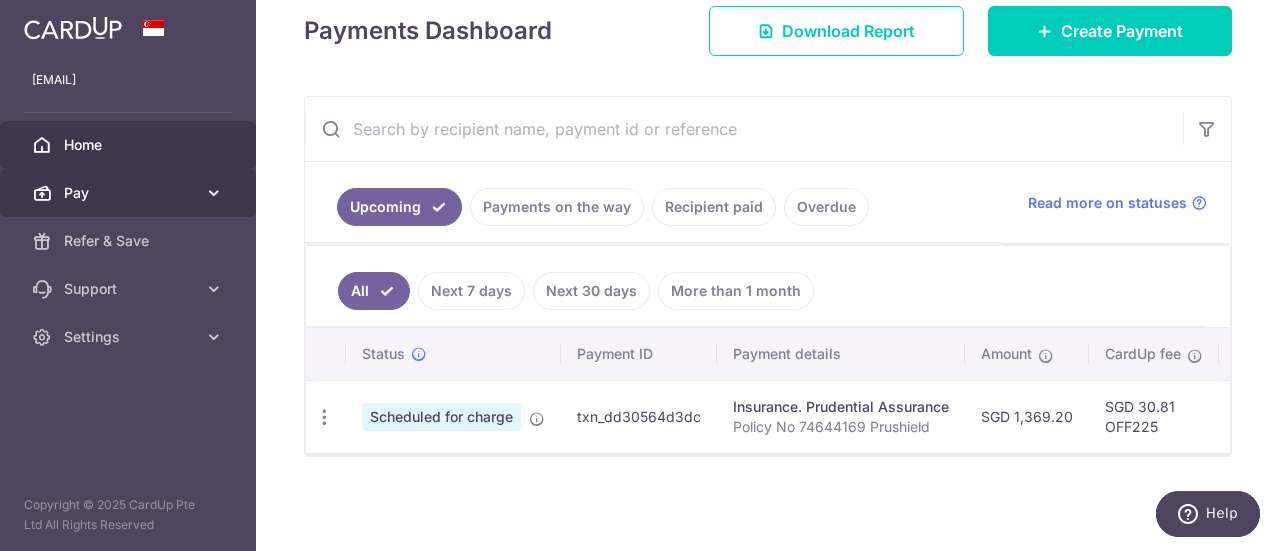 click on "Pay" at bounding box center [130, 193] 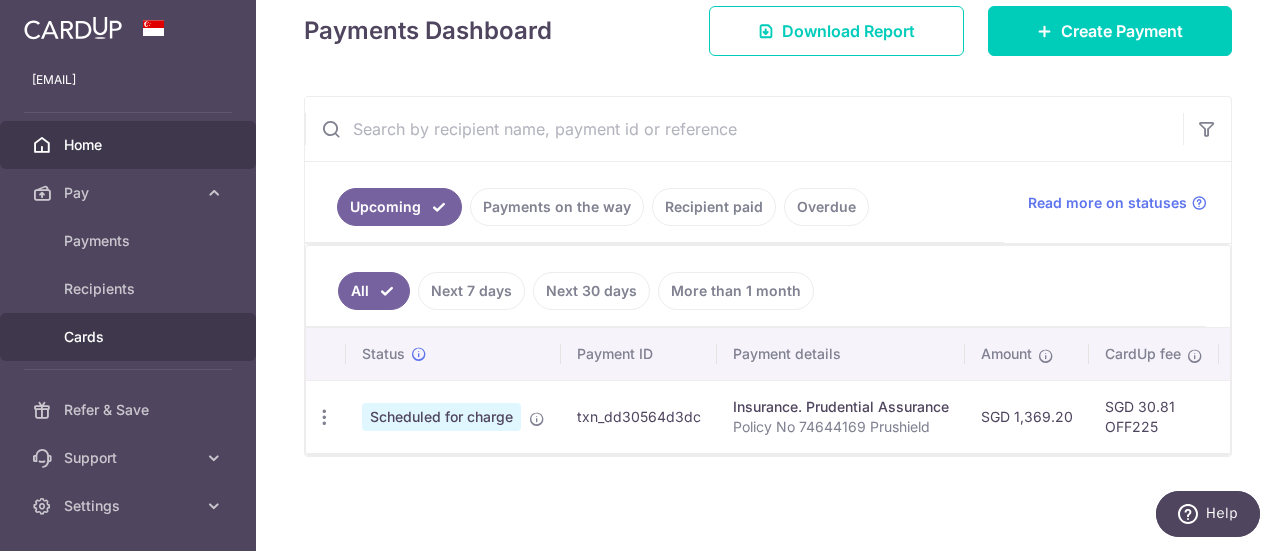 click on "Cards" at bounding box center [130, 337] 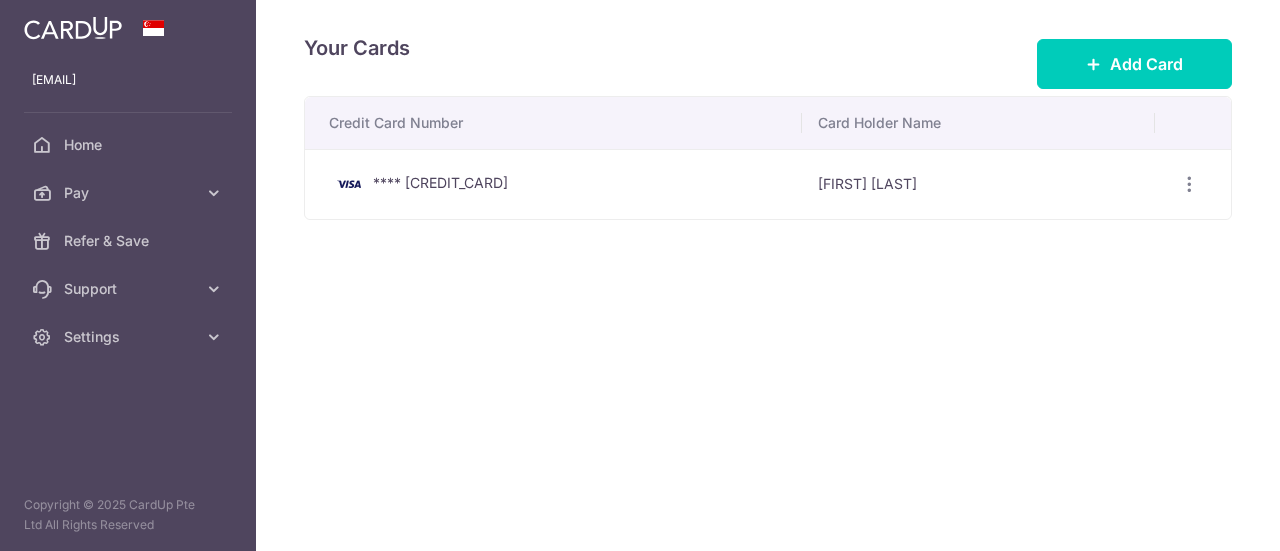 scroll, scrollTop: 0, scrollLeft: 0, axis: both 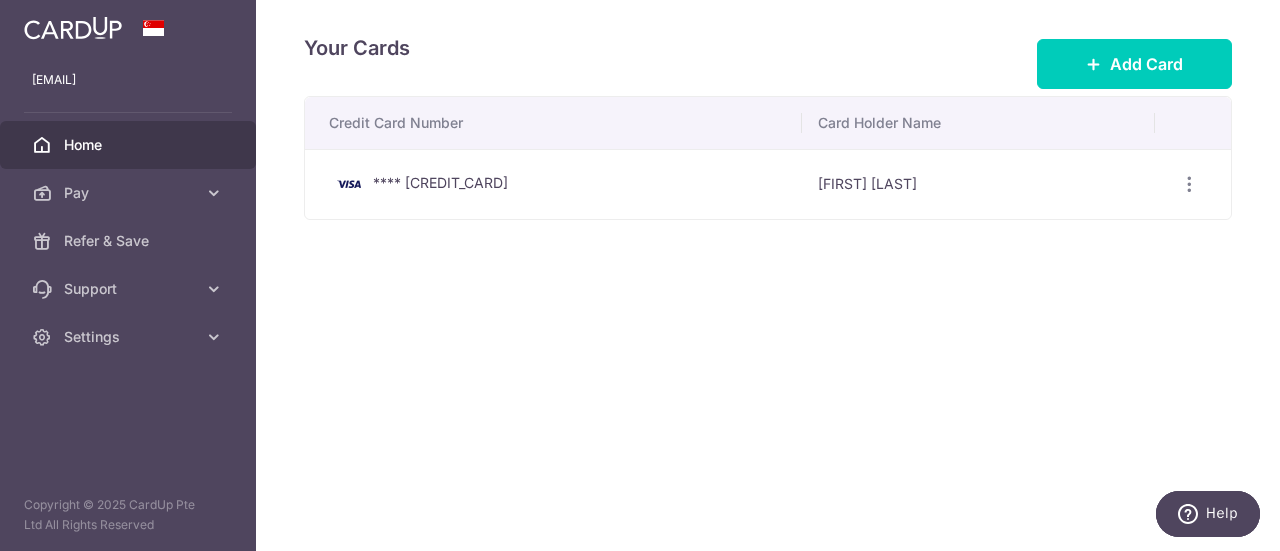 click on "Home" at bounding box center [130, 145] 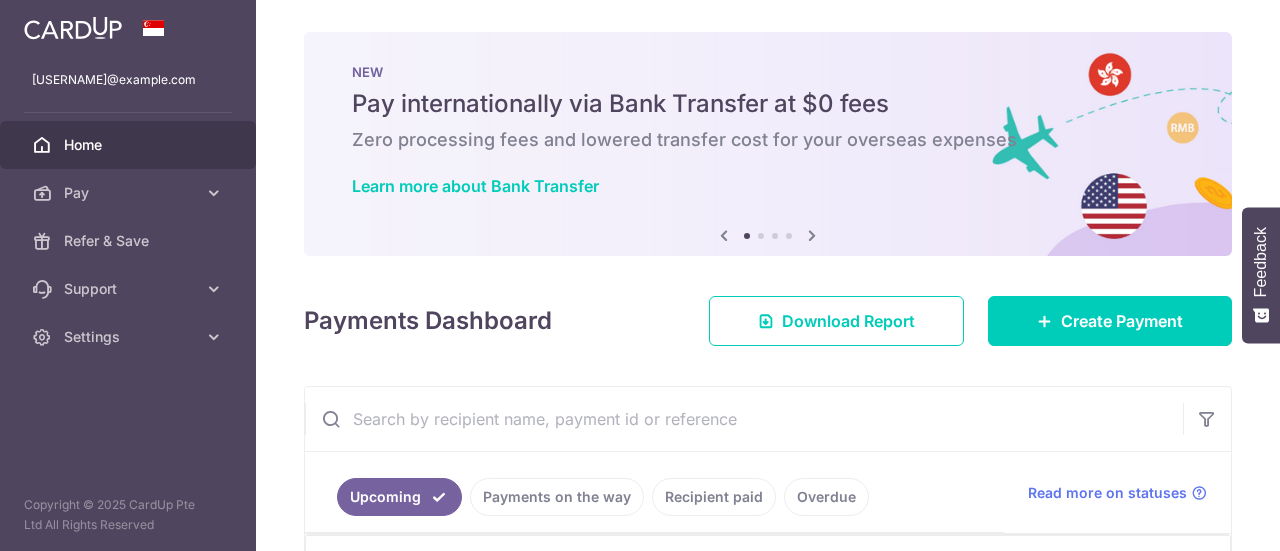 scroll, scrollTop: 0, scrollLeft: 0, axis: both 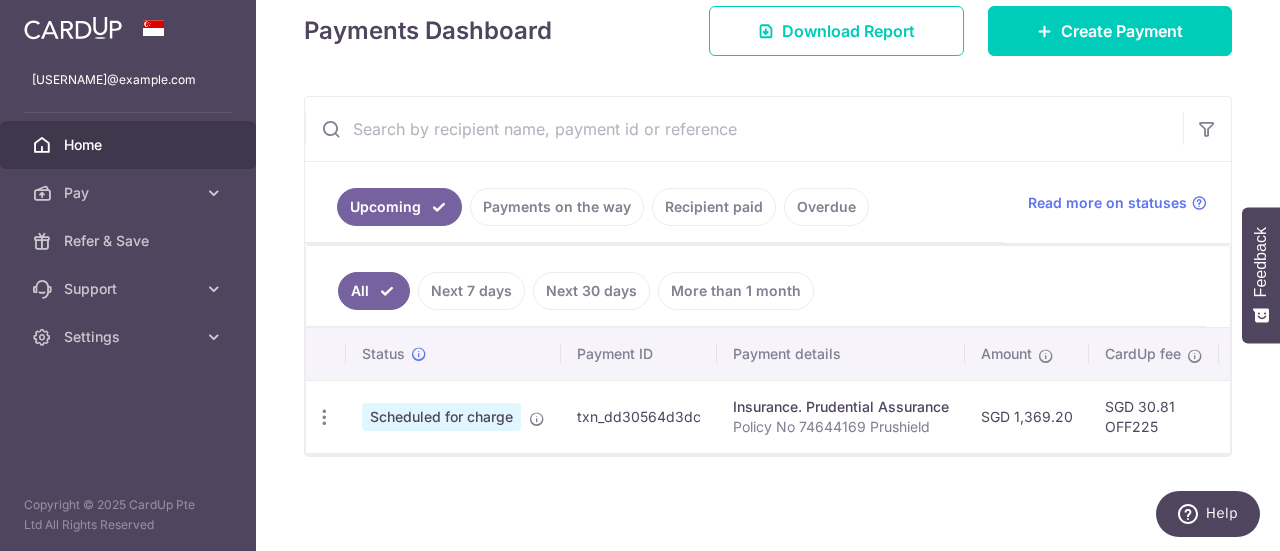 click on "Home" at bounding box center [128, 145] 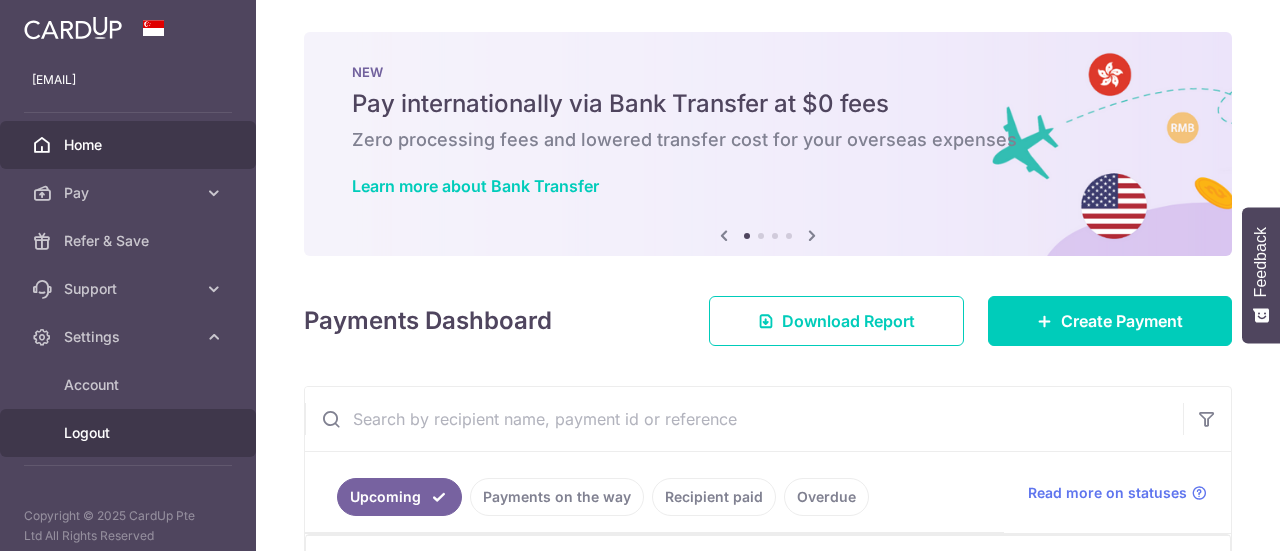 scroll, scrollTop: 0, scrollLeft: 0, axis: both 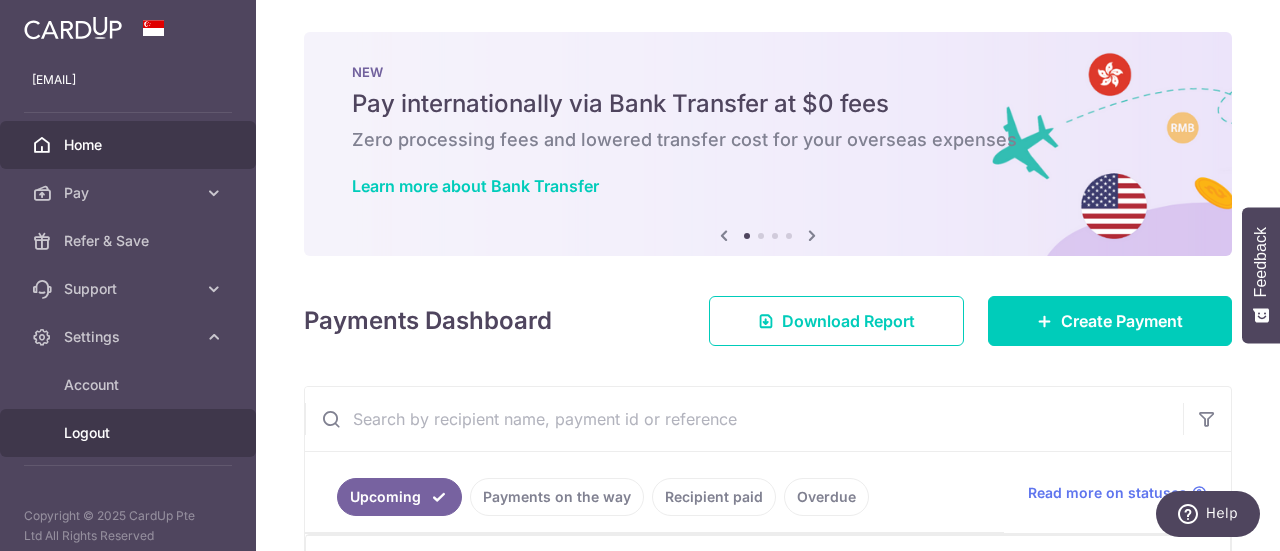 click on "Logout" at bounding box center [130, 433] 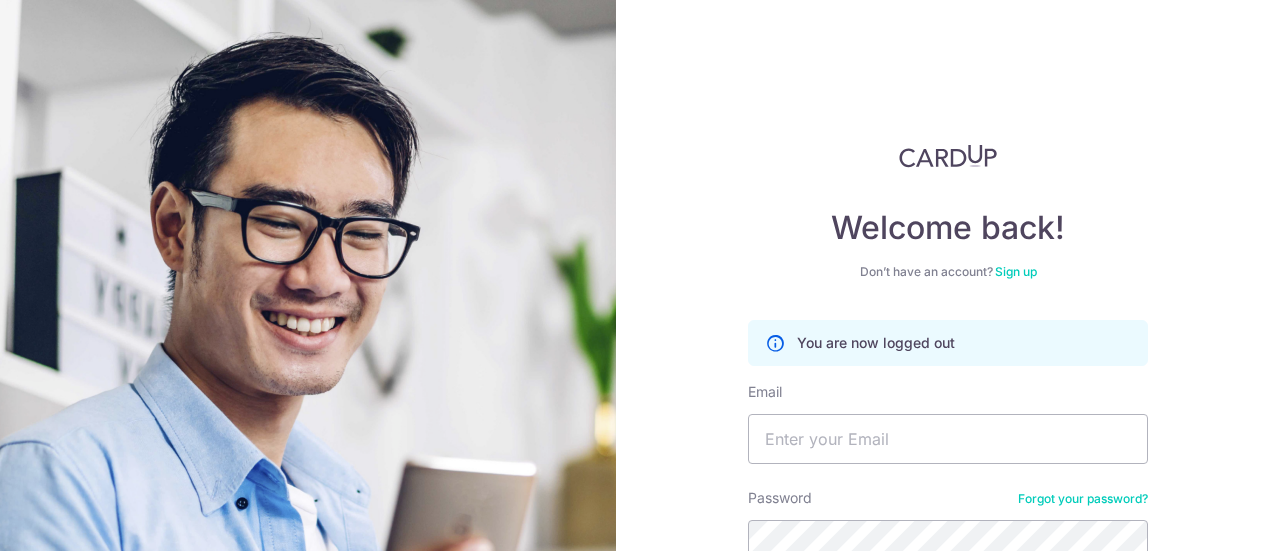 scroll, scrollTop: 0, scrollLeft: 0, axis: both 